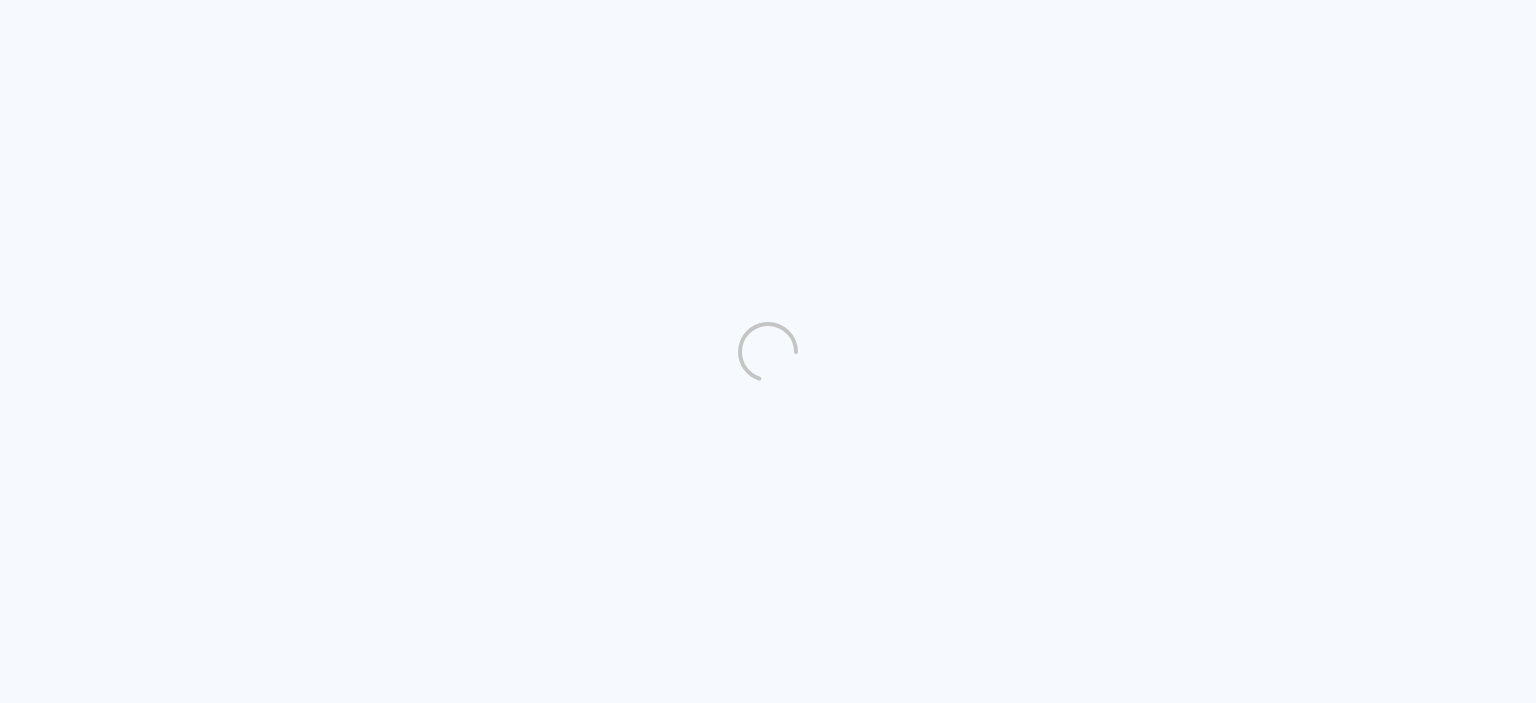 scroll, scrollTop: 0, scrollLeft: 0, axis: both 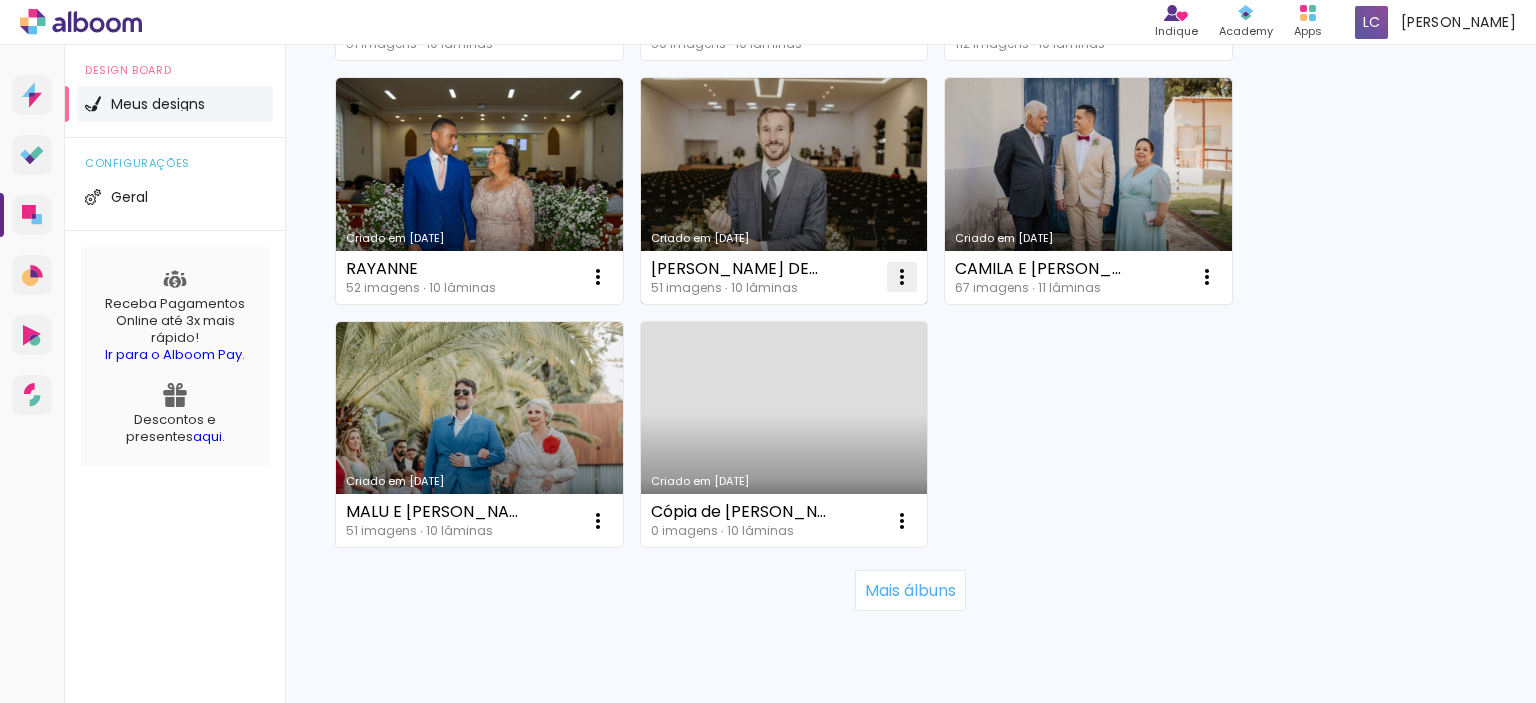 click at bounding box center (598, -1428) 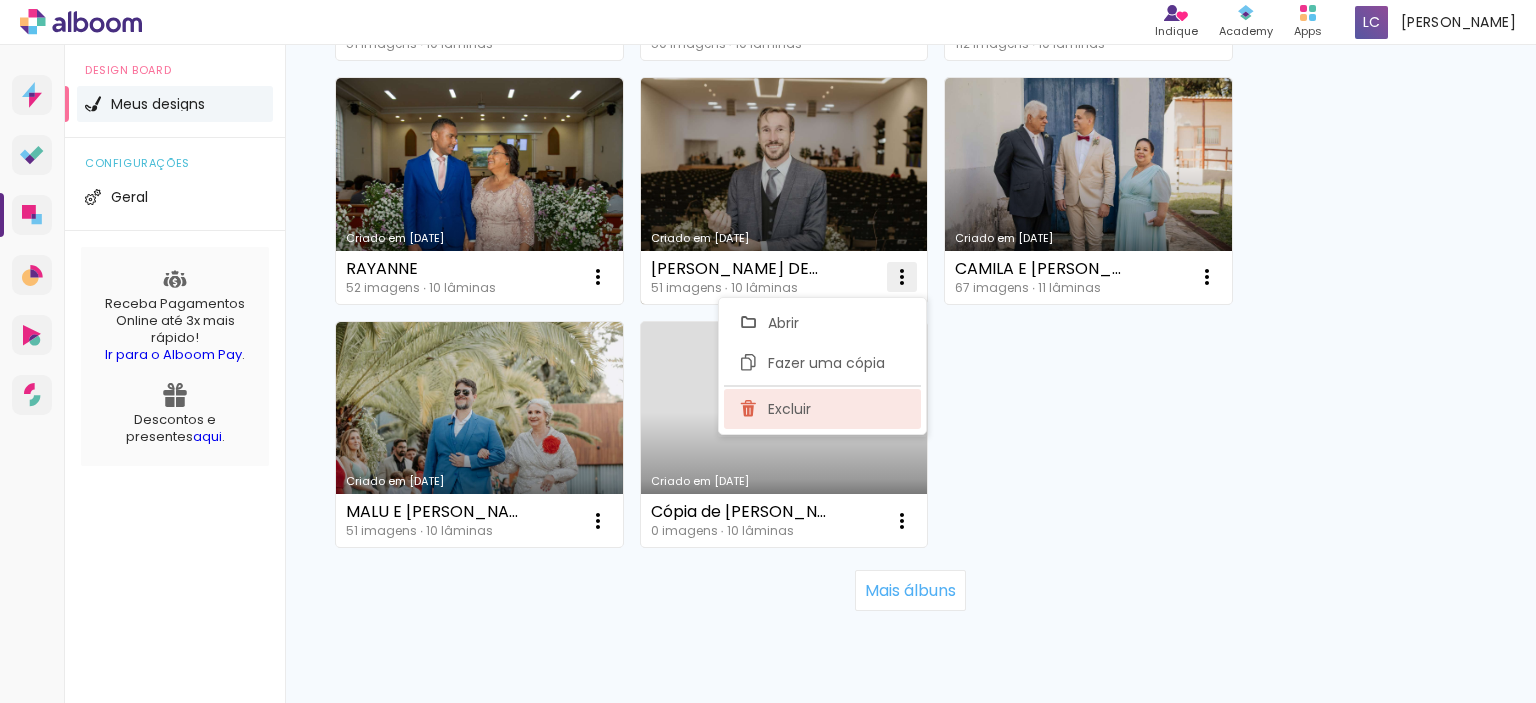 click on "Excluir" 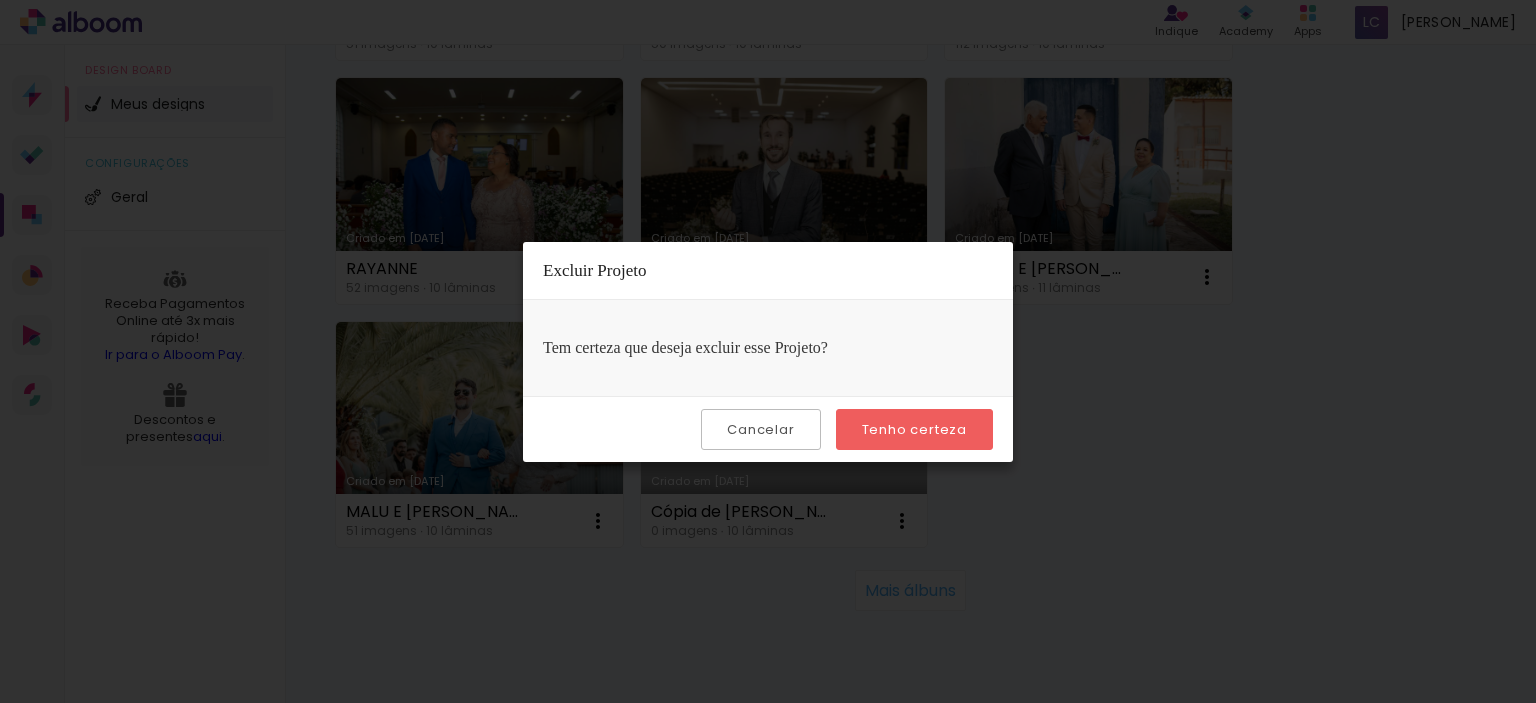 click on "Tenho certeza" at bounding box center [0, 0] 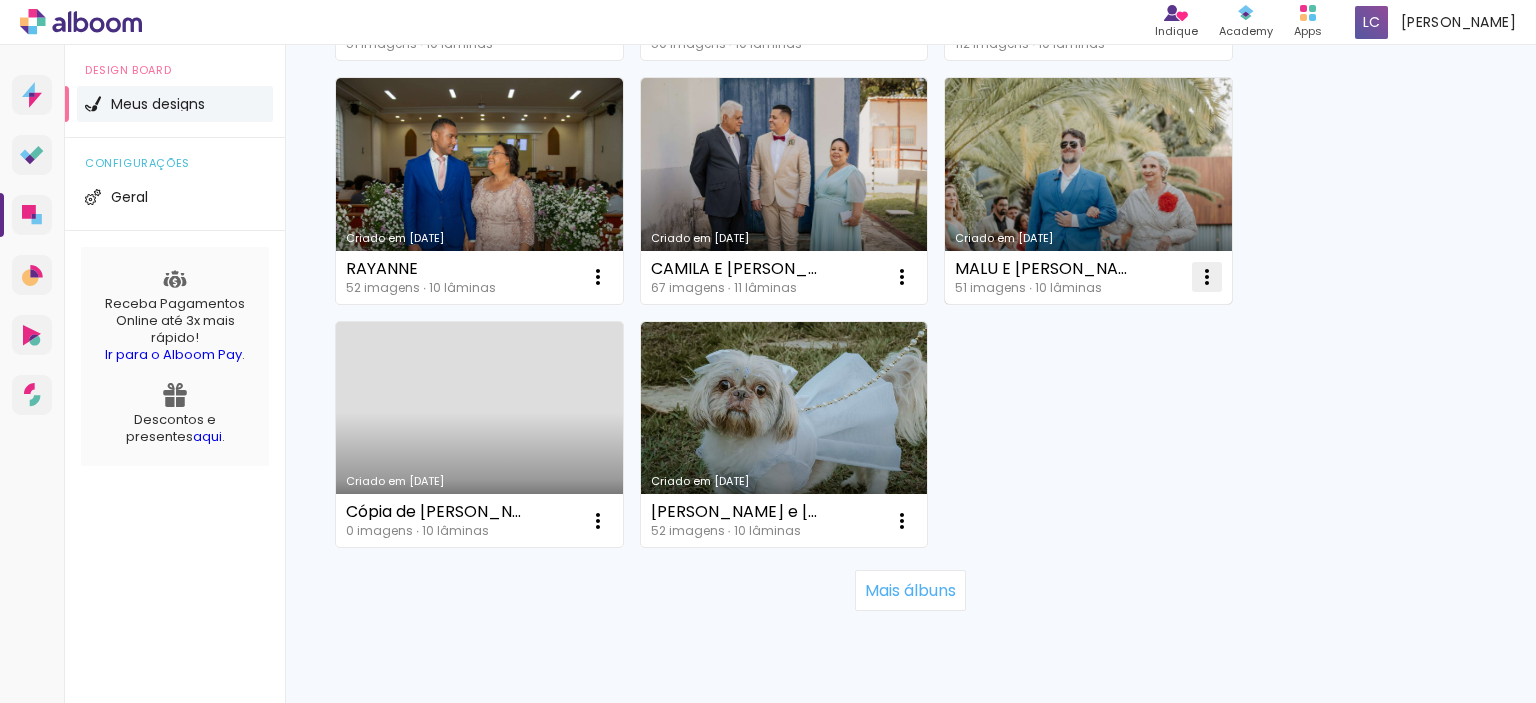 click at bounding box center (598, -1428) 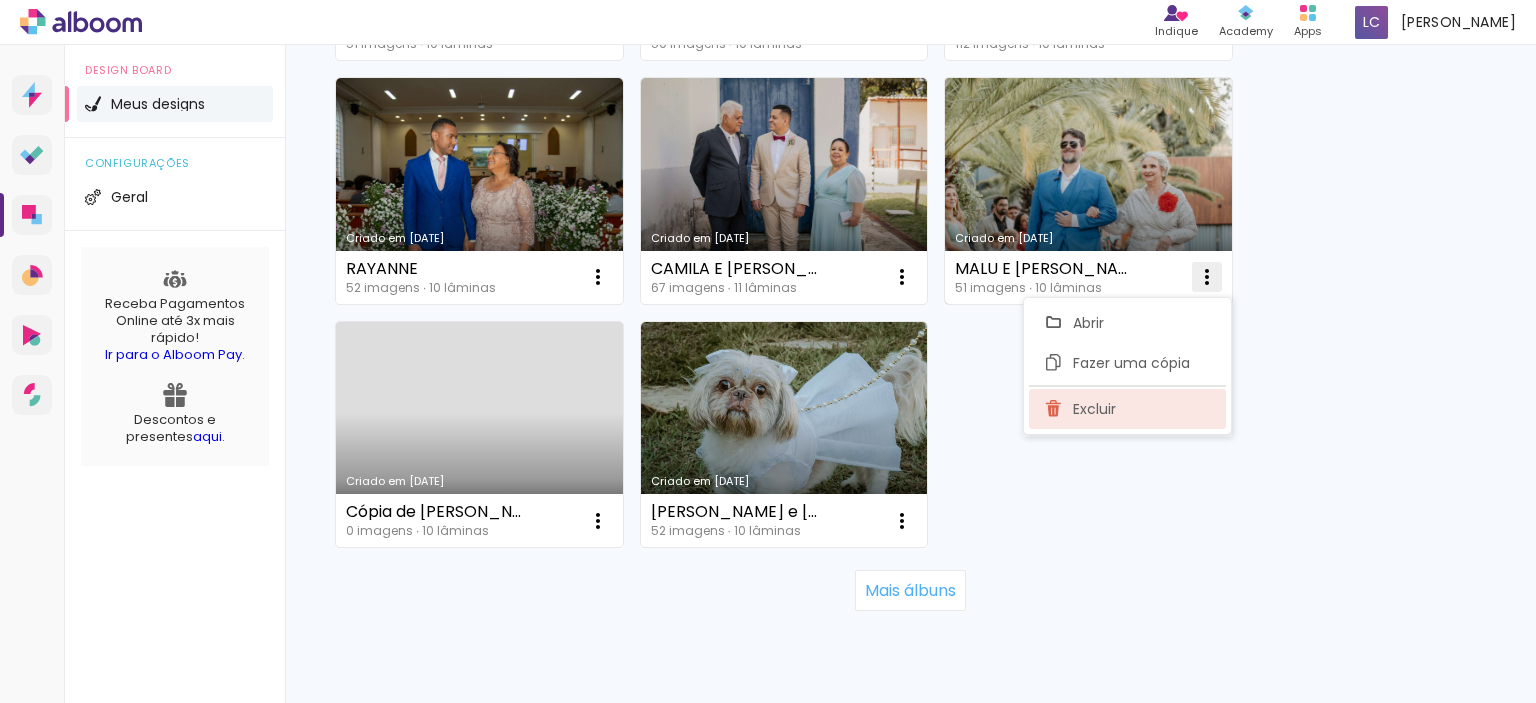click on "Excluir" 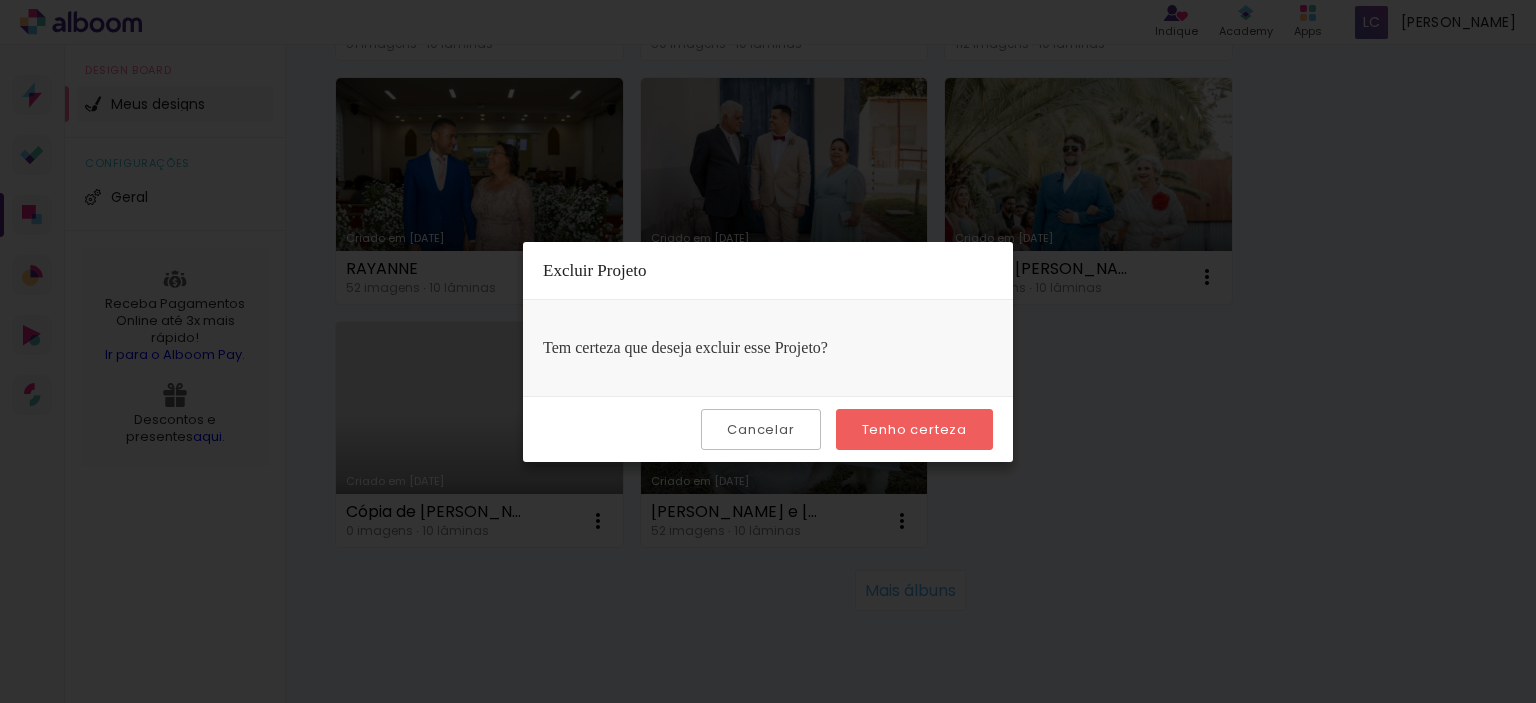 click on "Tenho certeza" at bounding box center [0, 0] 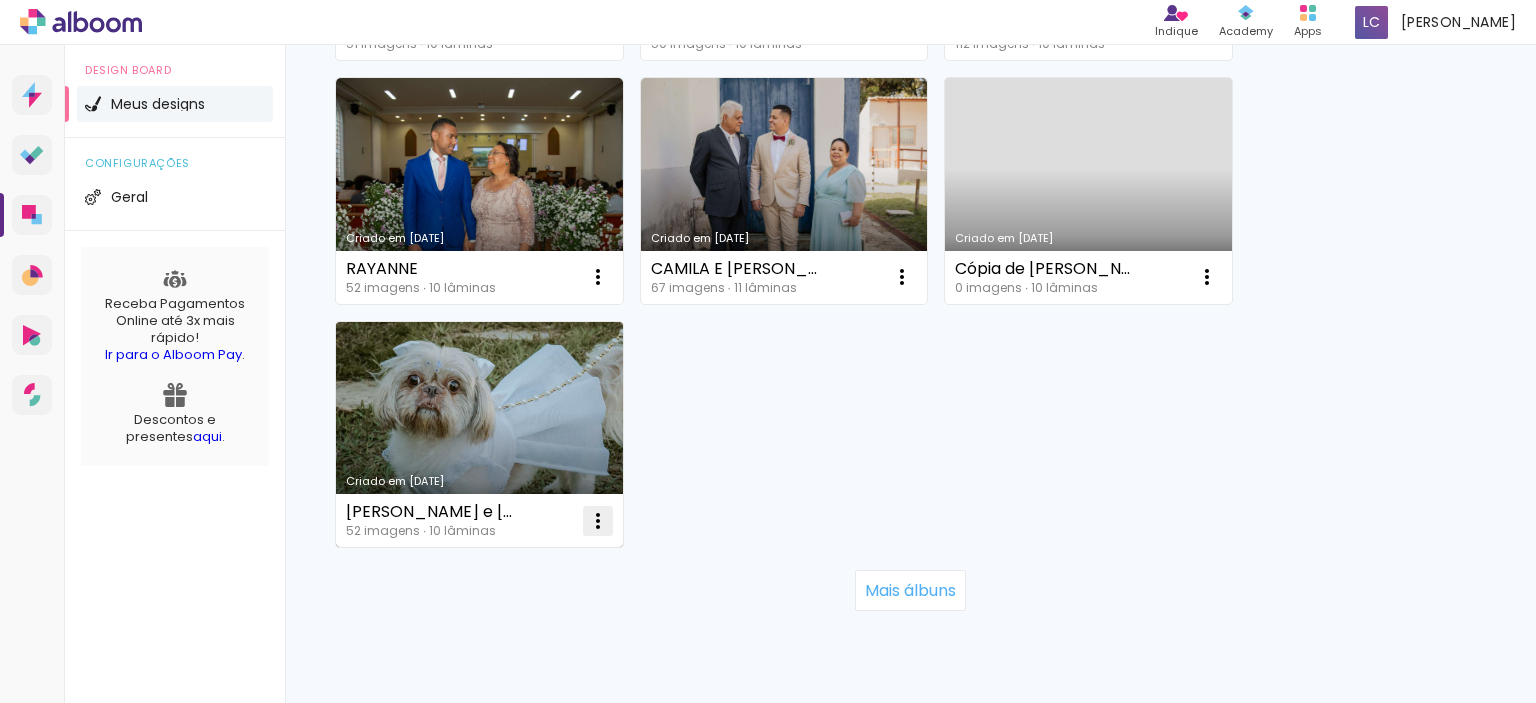 click at bounding box center (598, -1428) 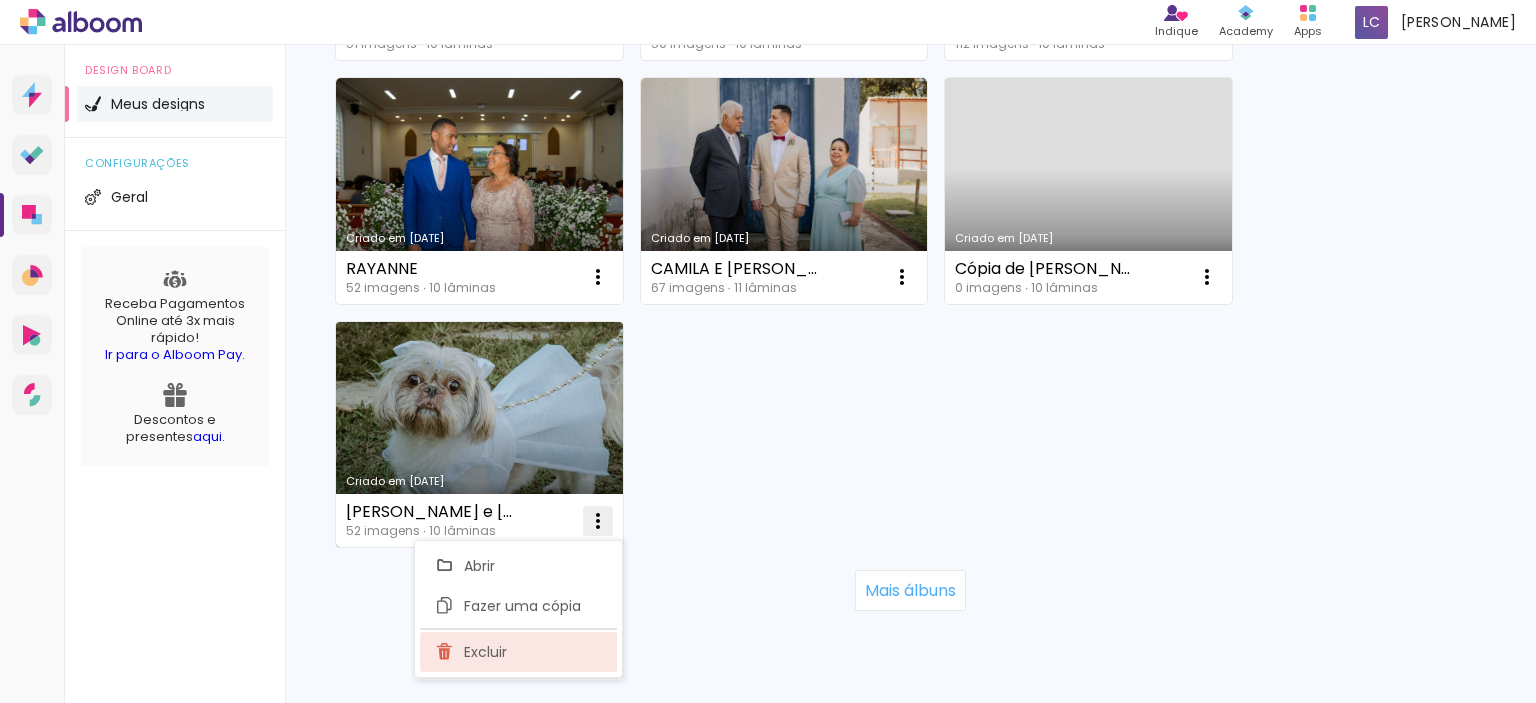 click on "Excluir" 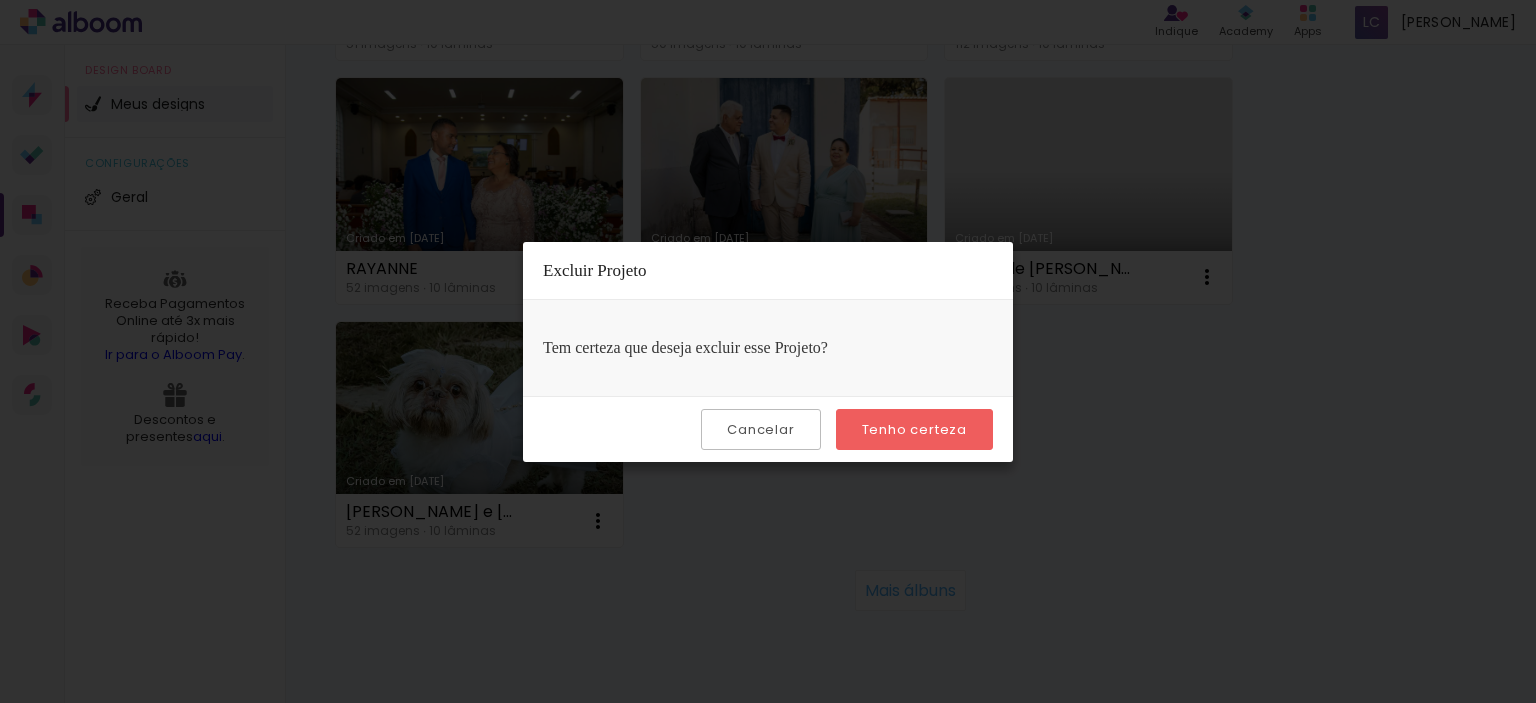 click on "Tenho certeza" at bounding box center [0, 0] 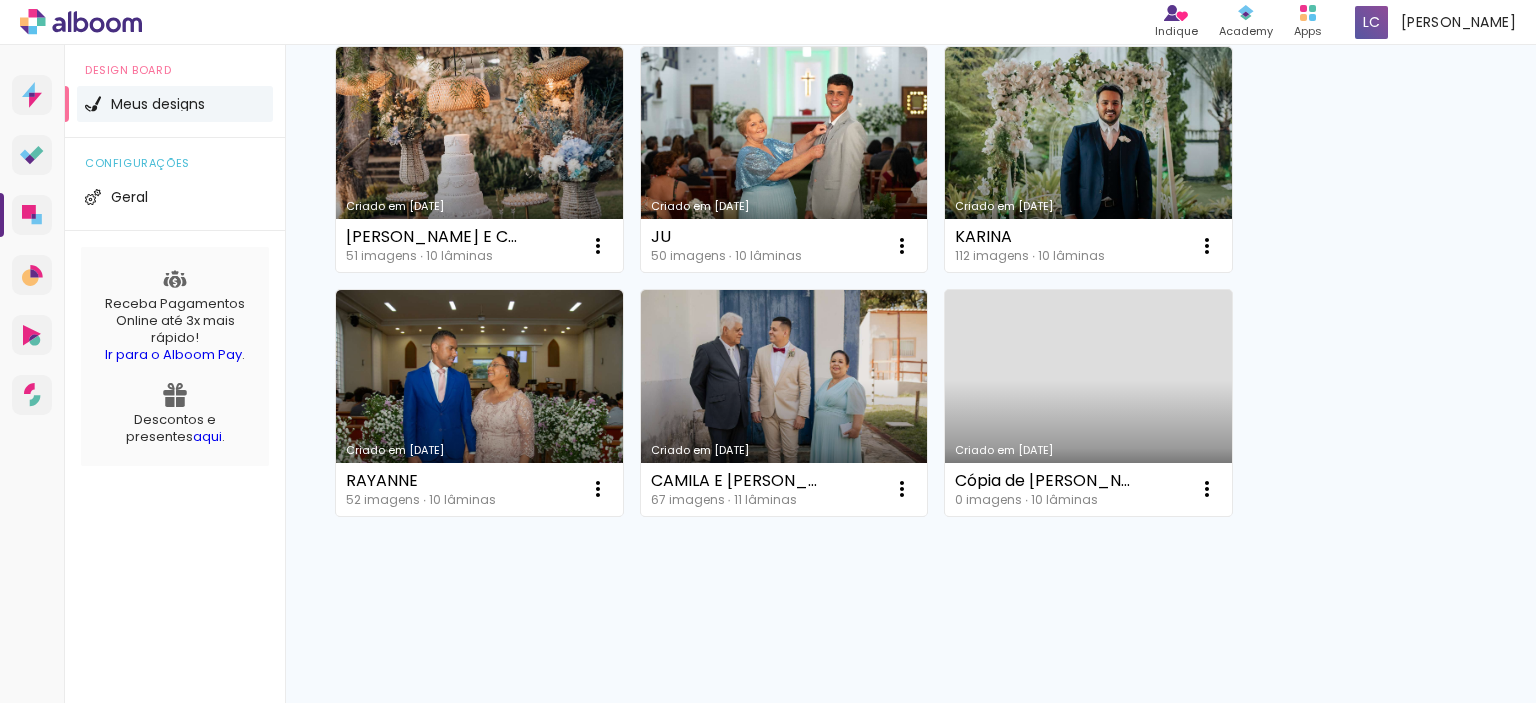 scroll, scrollTop: 1787, scrollLeft: 0, axis: vertical 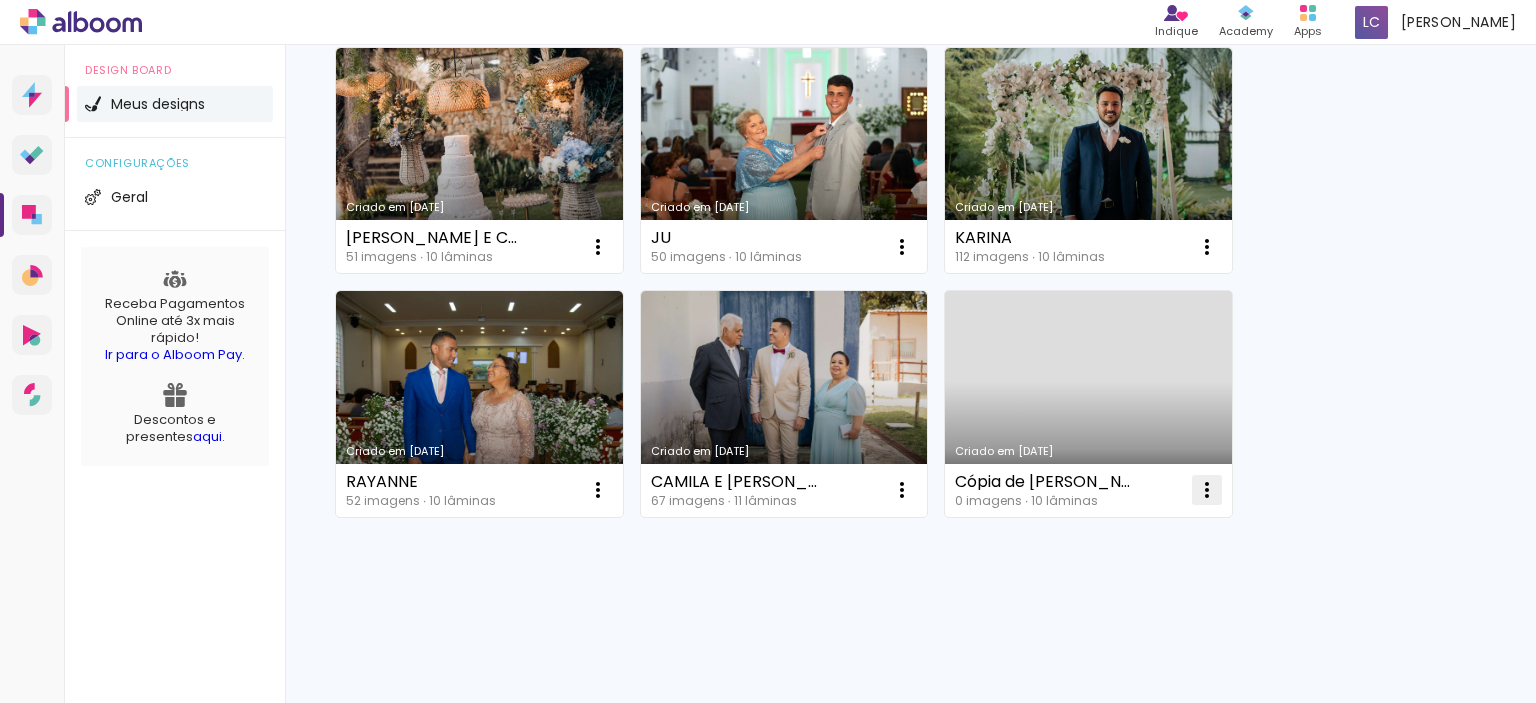 click at bounding box center [598, -1215] 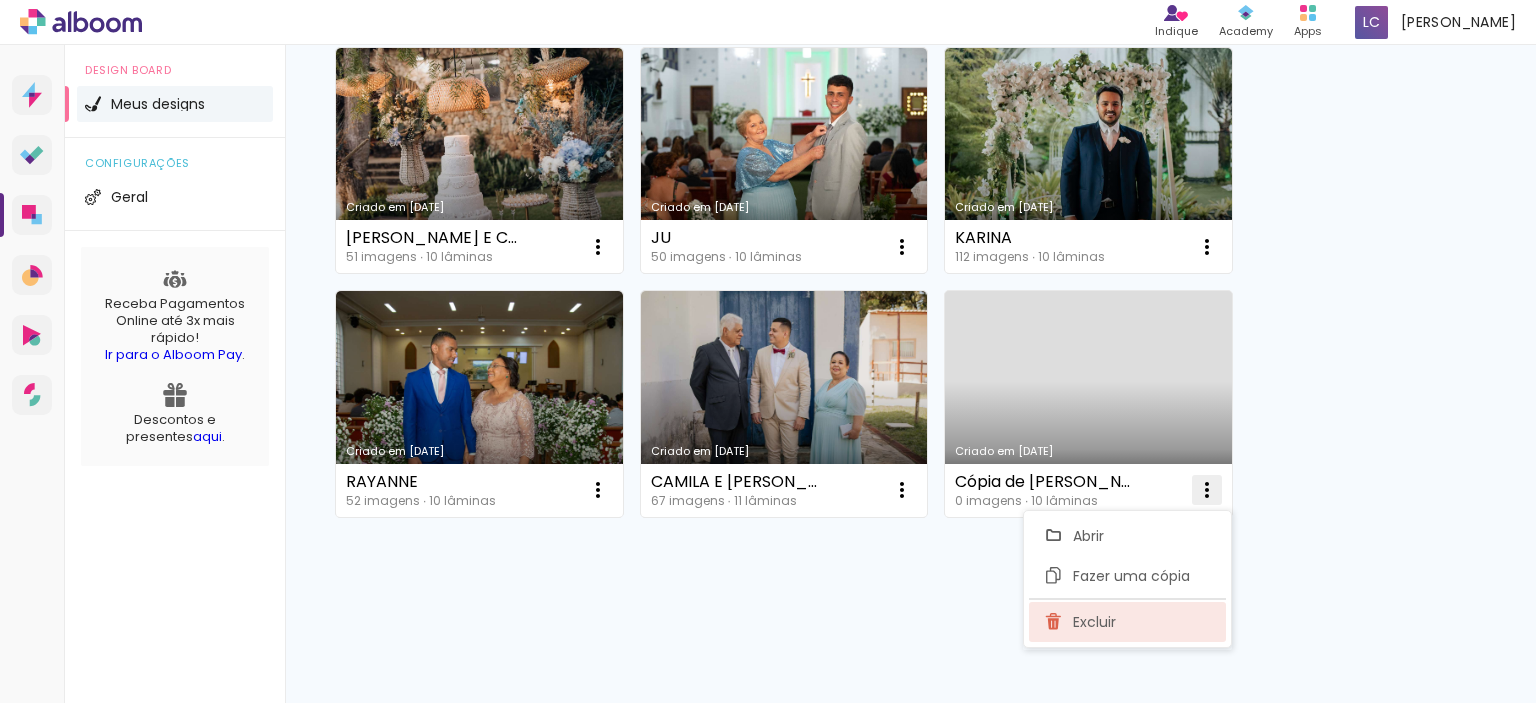 click on "Excluir" 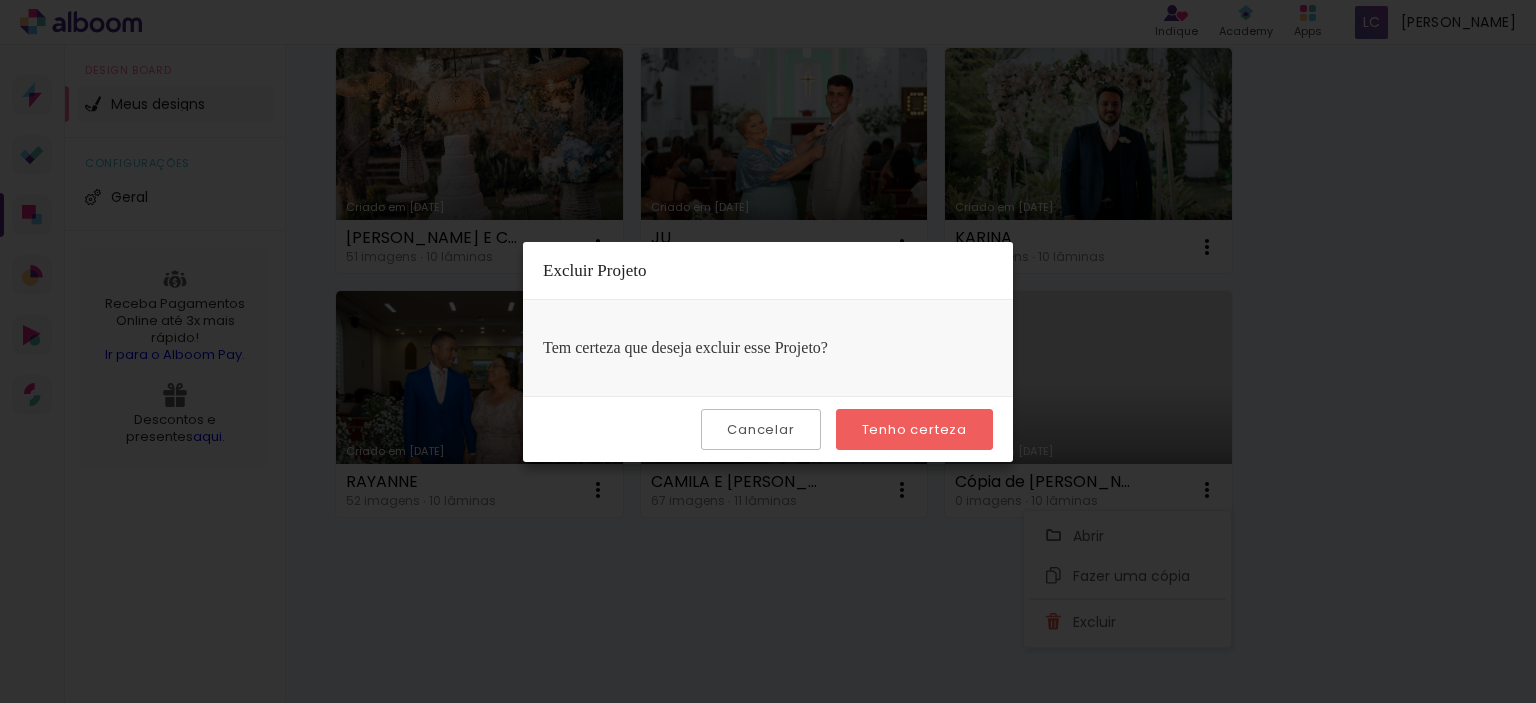 click on "Tenho certeza" at bounding box center (0, 0) 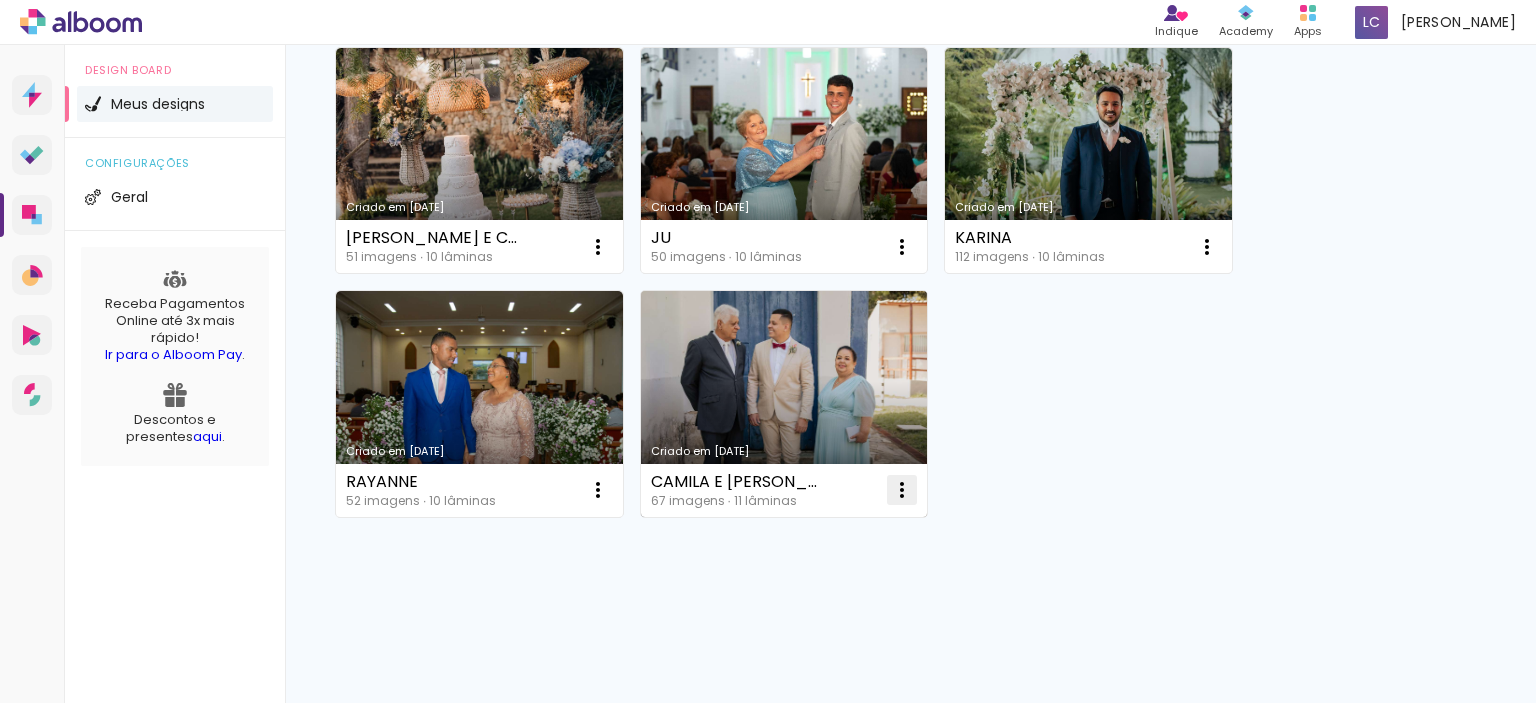 click at bounding box center (598, -1215) 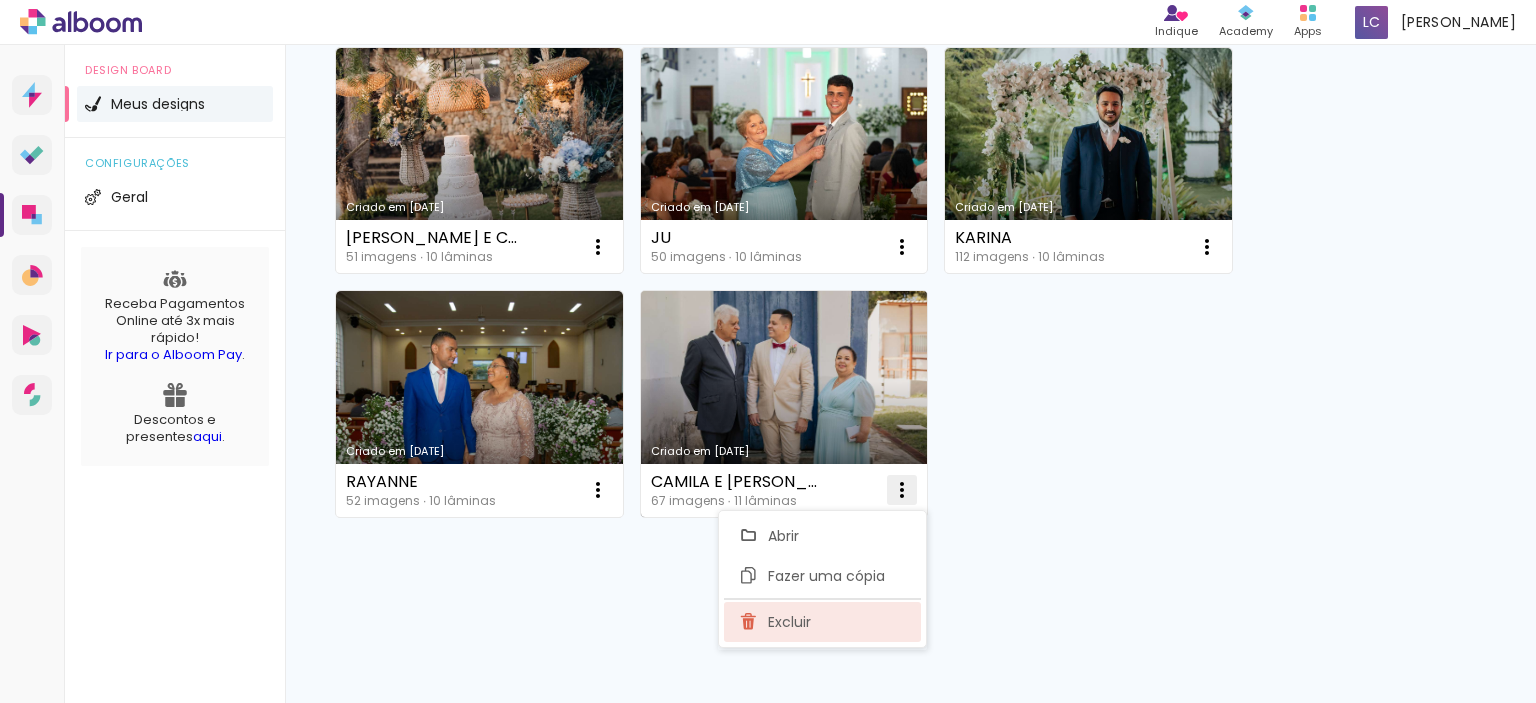 click on "Excluir" 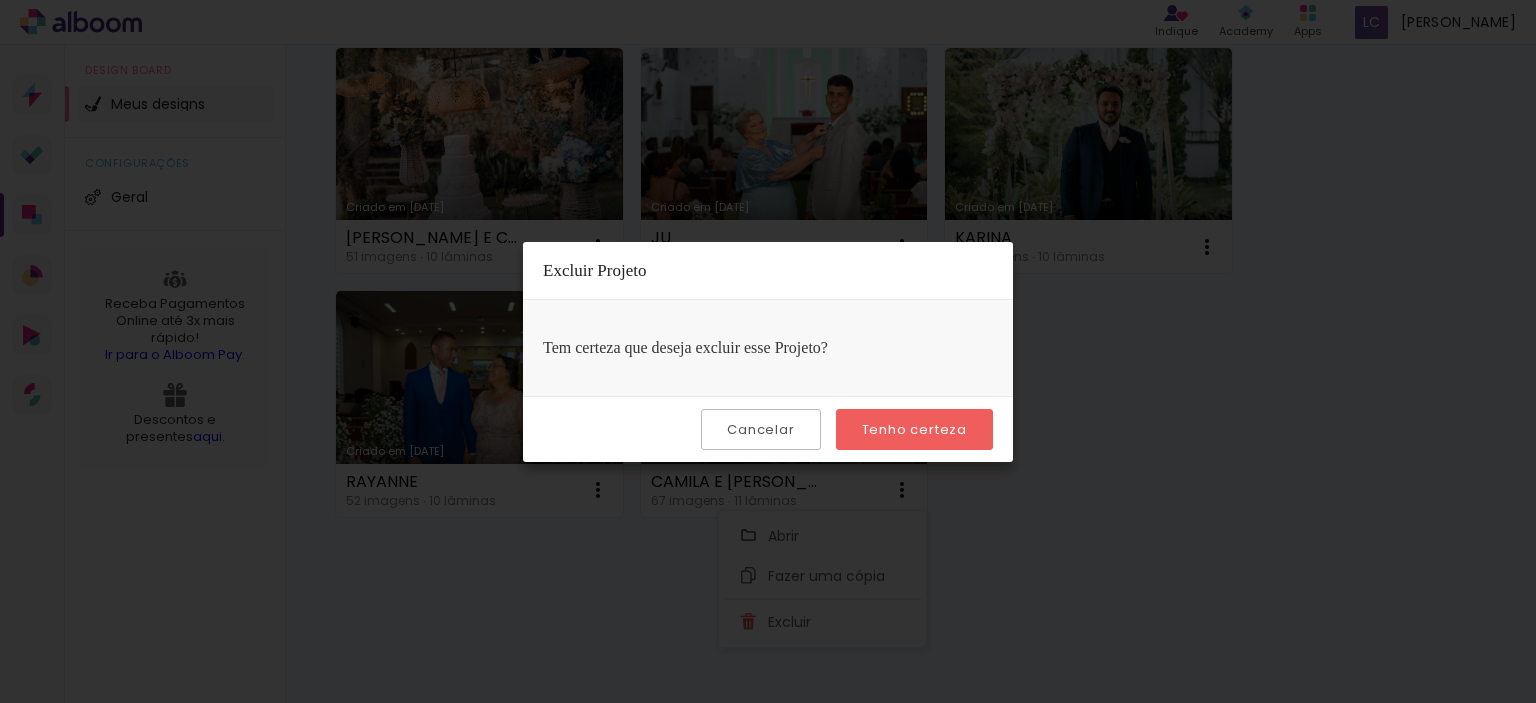 drag, startPoint x: 928, startPoint y: 425, endPoint x: 602, endPoint y: 506, distance: 335.9122 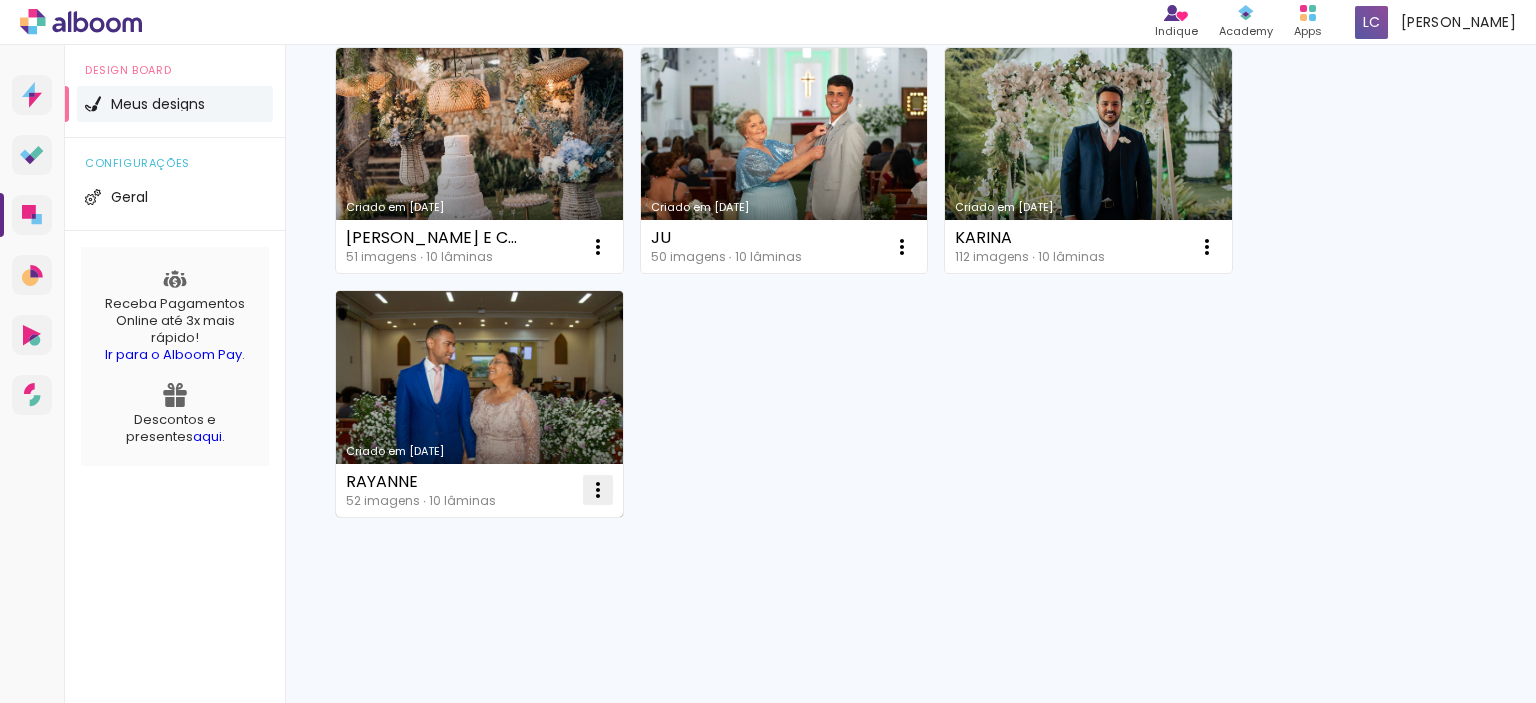 click at bounding box center [598, -1215] 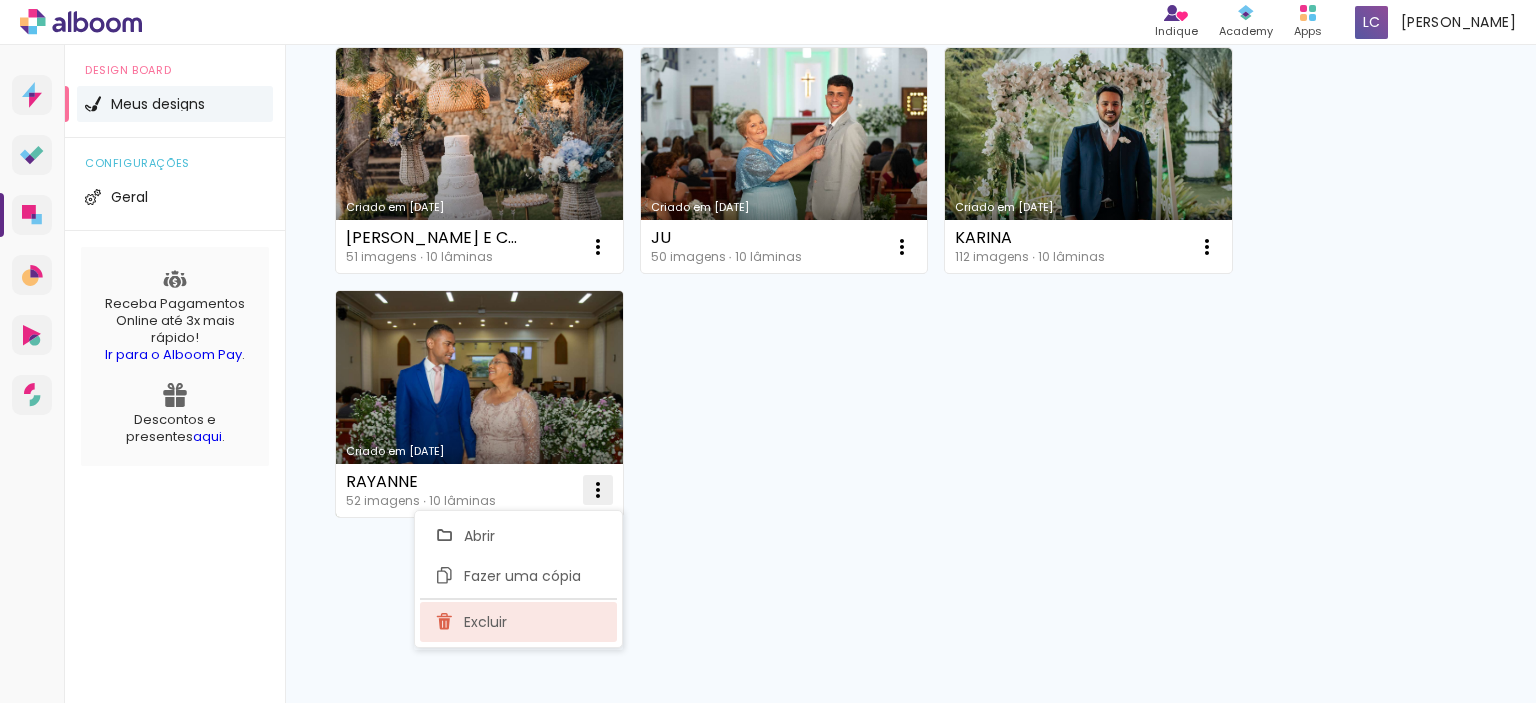 click on "Excluir" 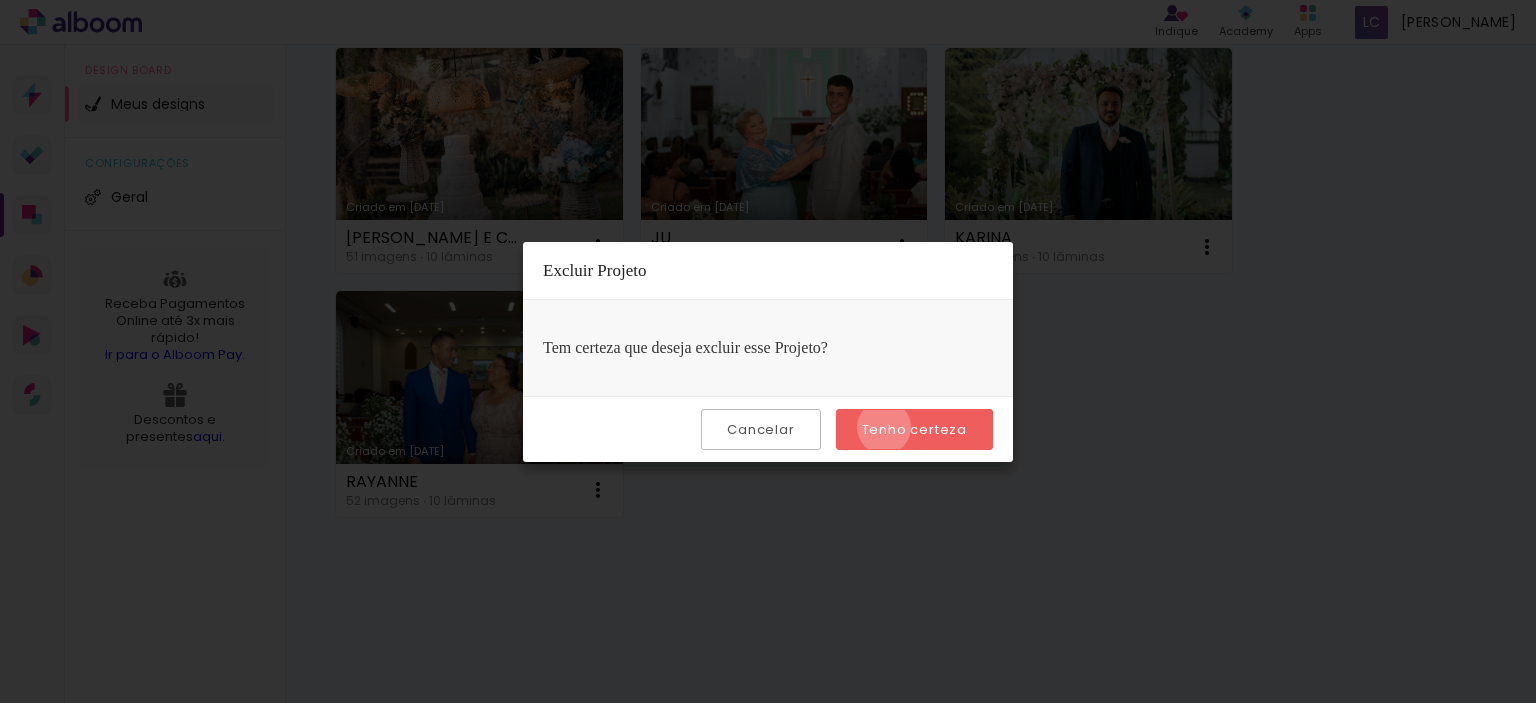click on "Tenho certeza" at bounding box center (0, 0) 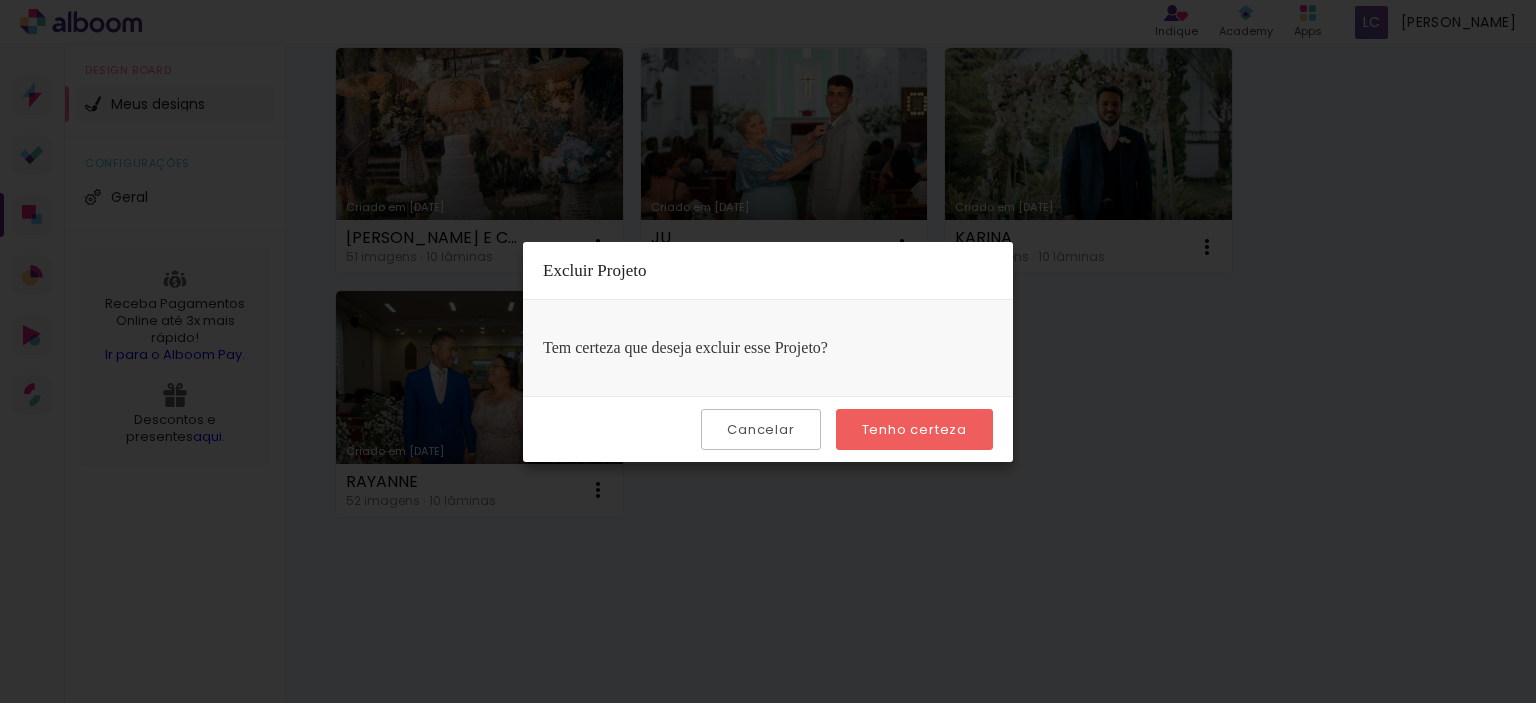 click on "link( href="../../bower_components/polymer/polymer.html" rel="import" ) picture-double-landscape" at bounding box center [768, 351] 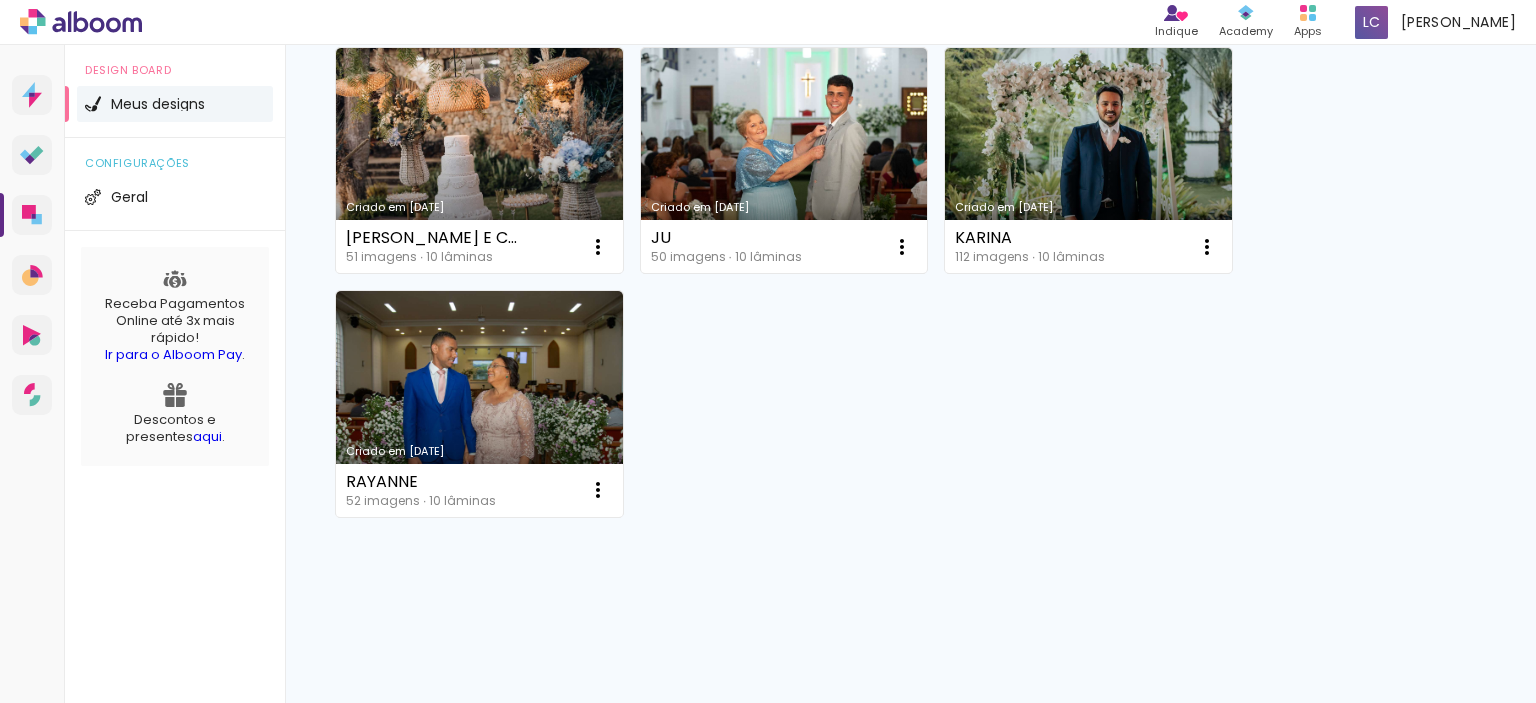 scroll, scrollTop: 1543, scrollLeft: 0, axis: vertical 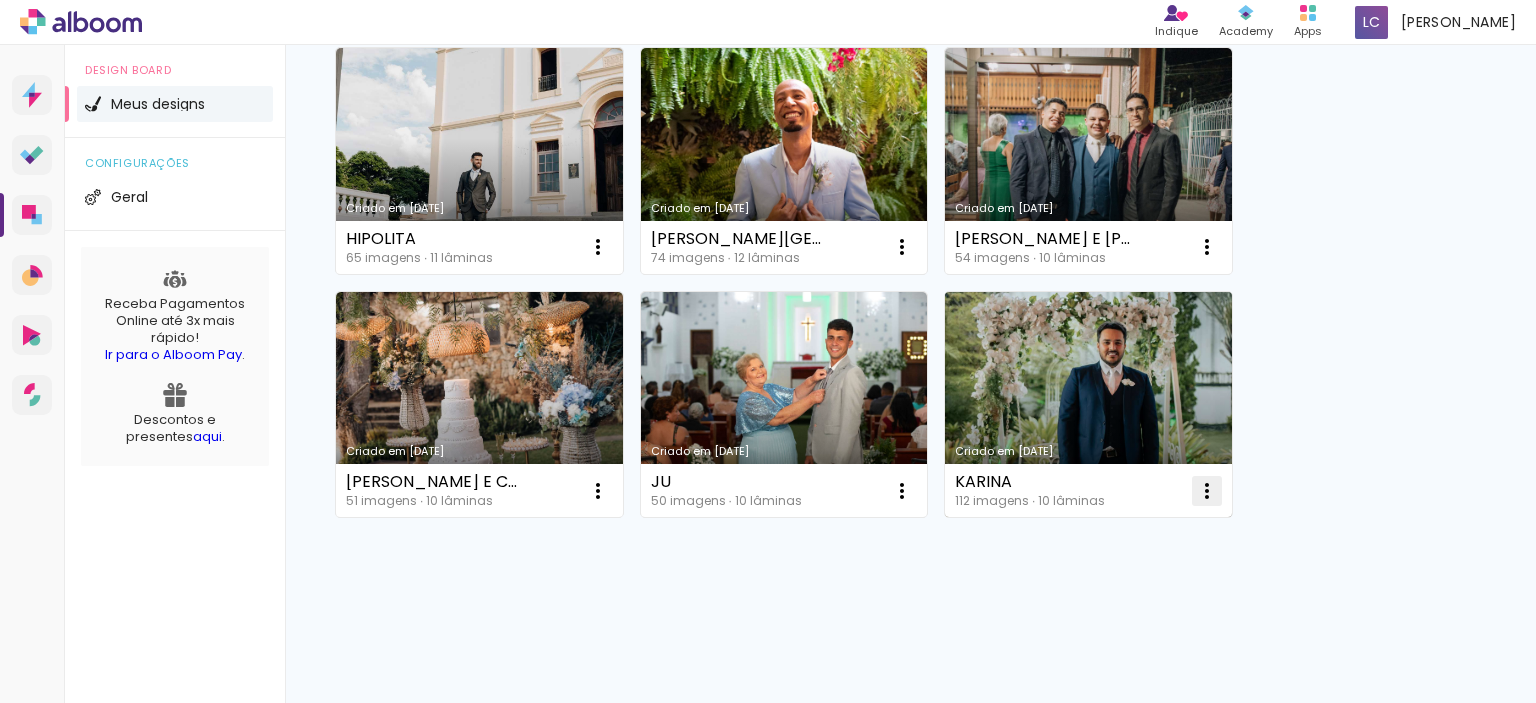 click at bounding box center [598, -971] 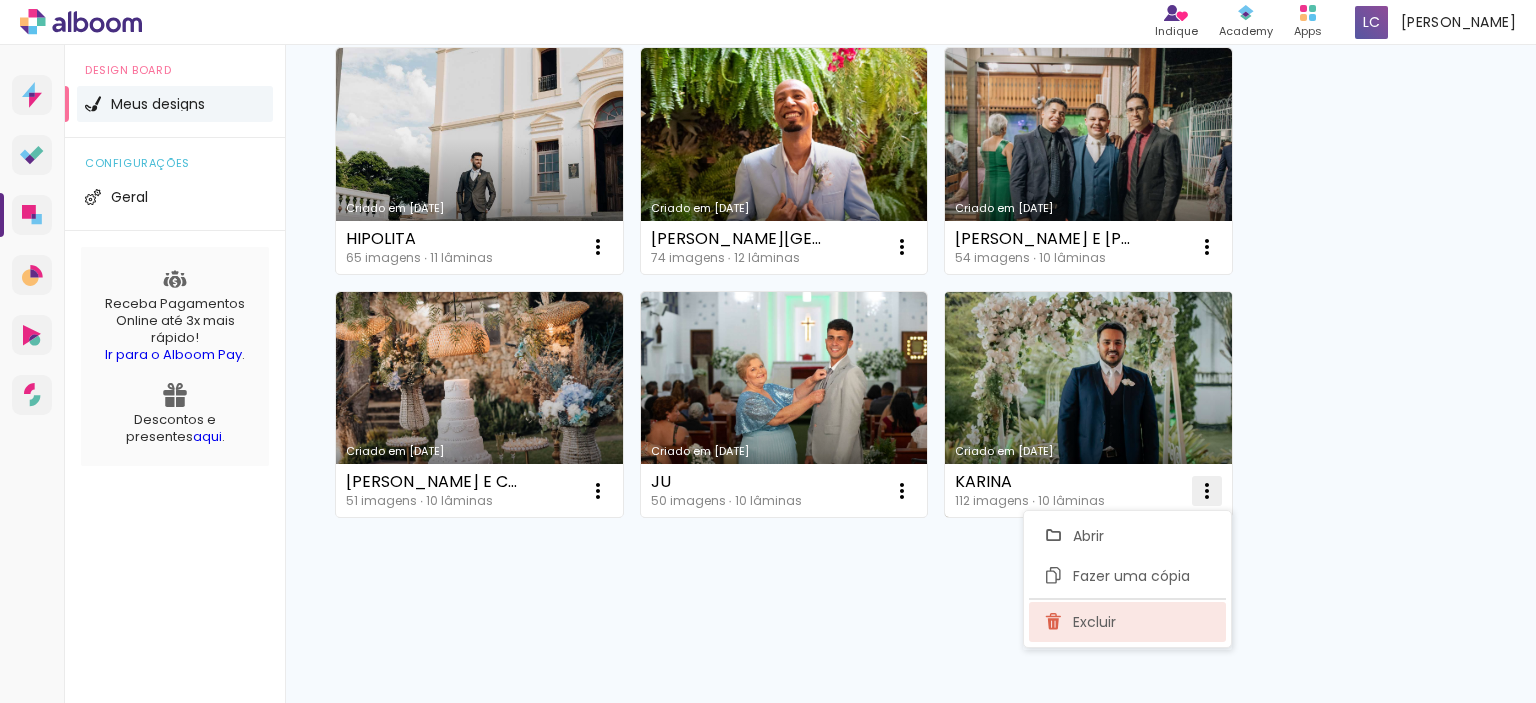 click on "Excluir" 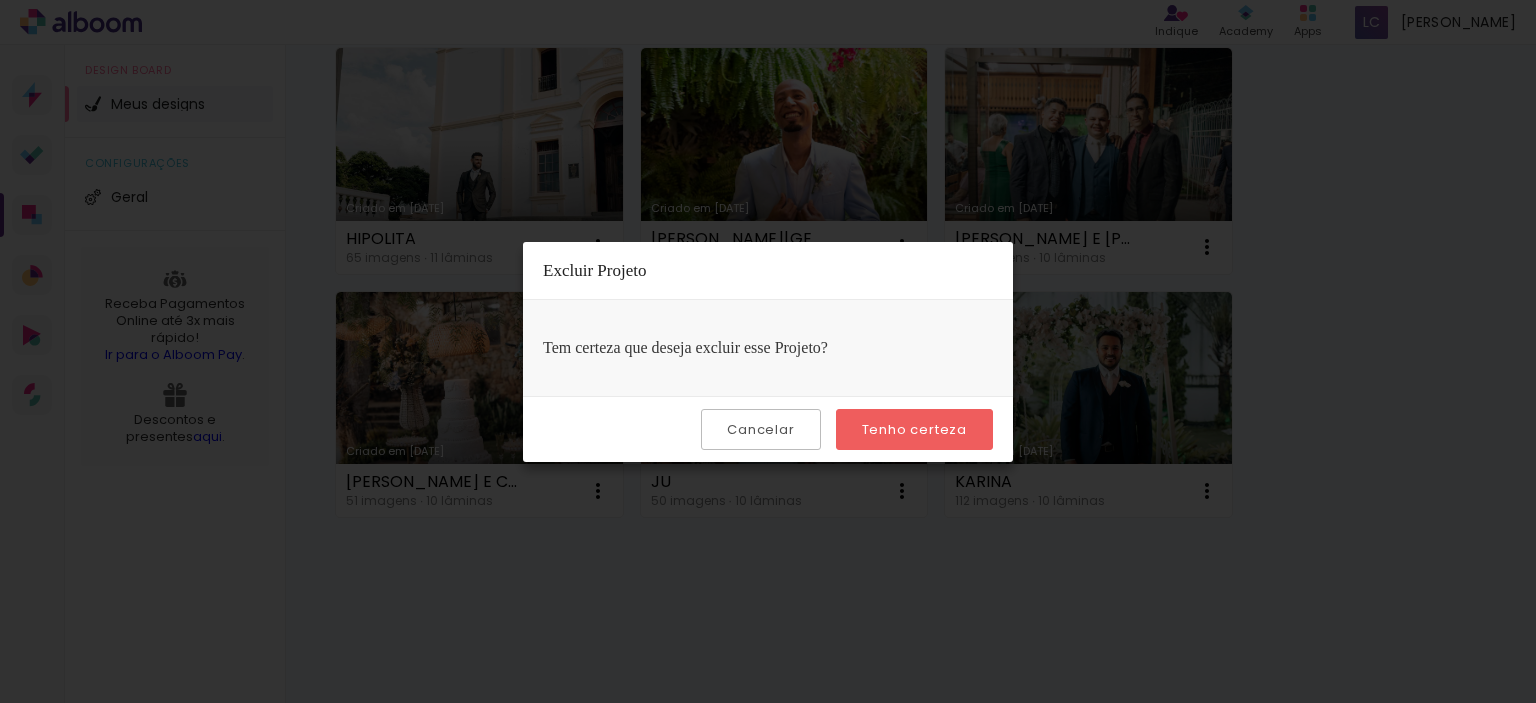 click on "Tenho certeza" at bounding box center (0, 0) 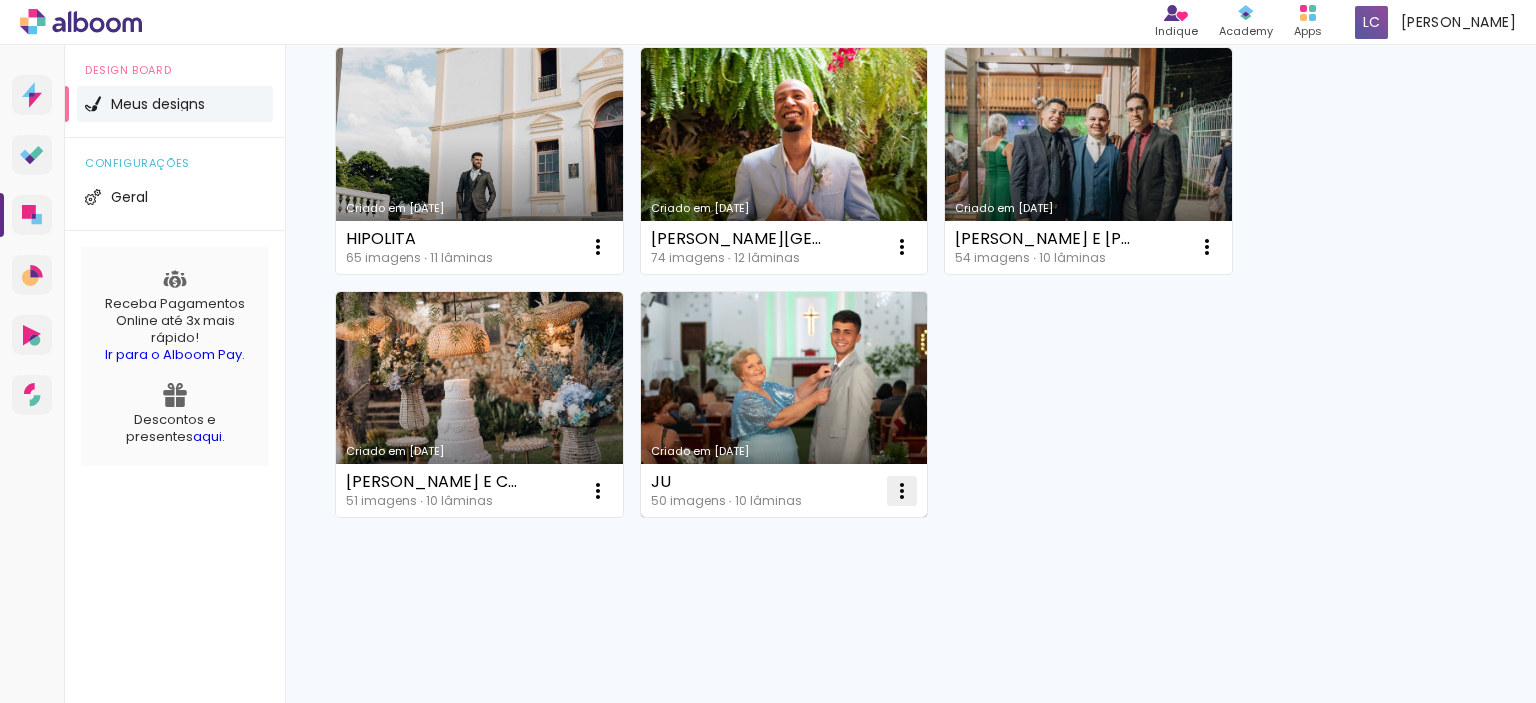 click at bounding box center (598, -971) 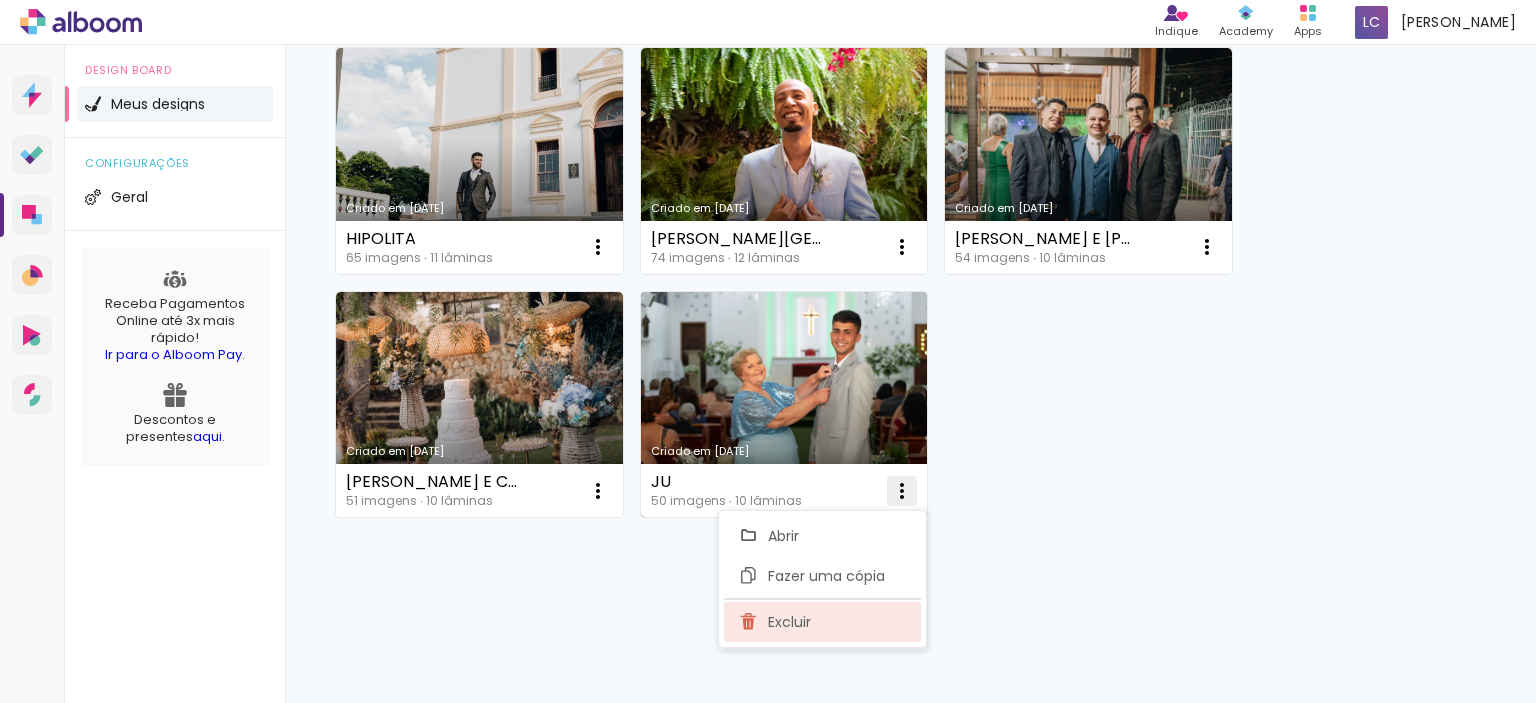 click on "Excluir" 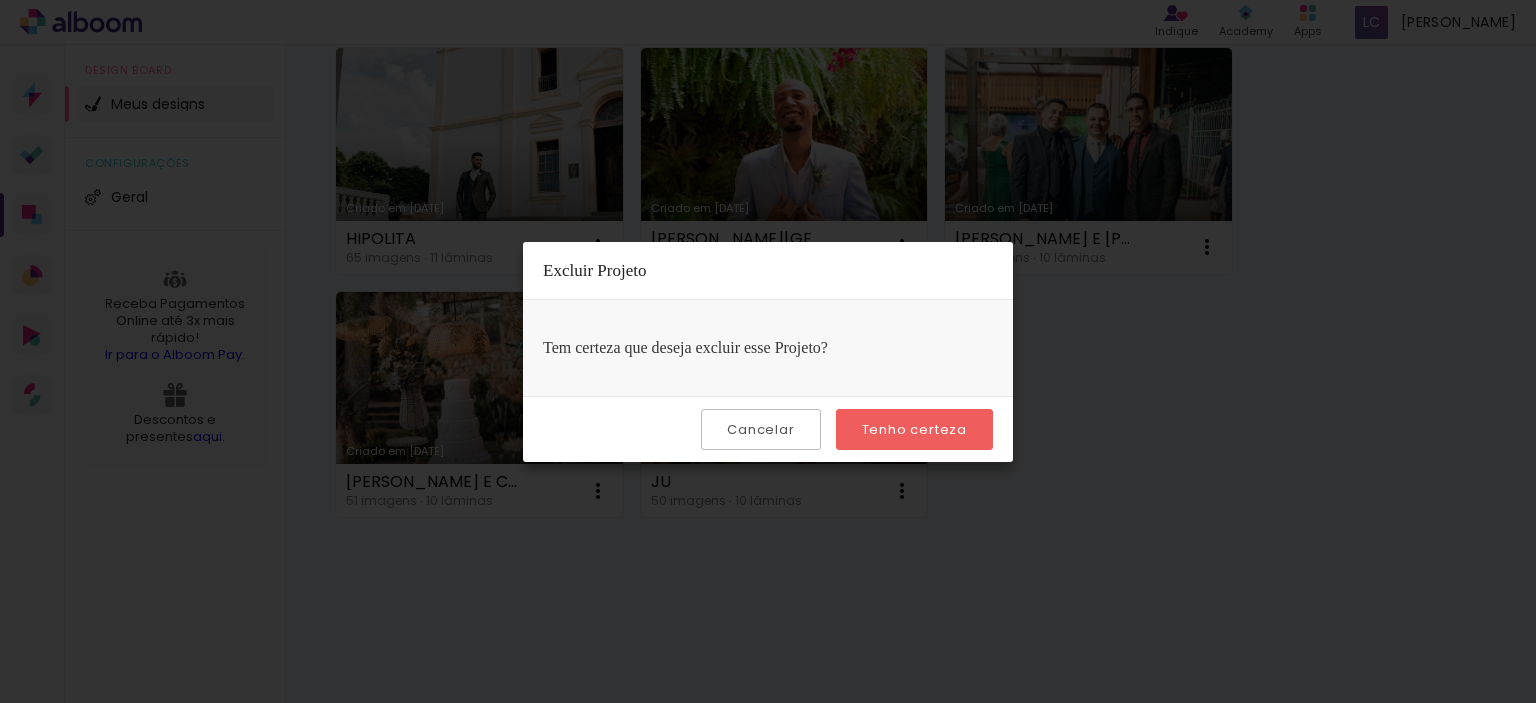 click on "Tenho certeza" at bounding box center [0, 0] 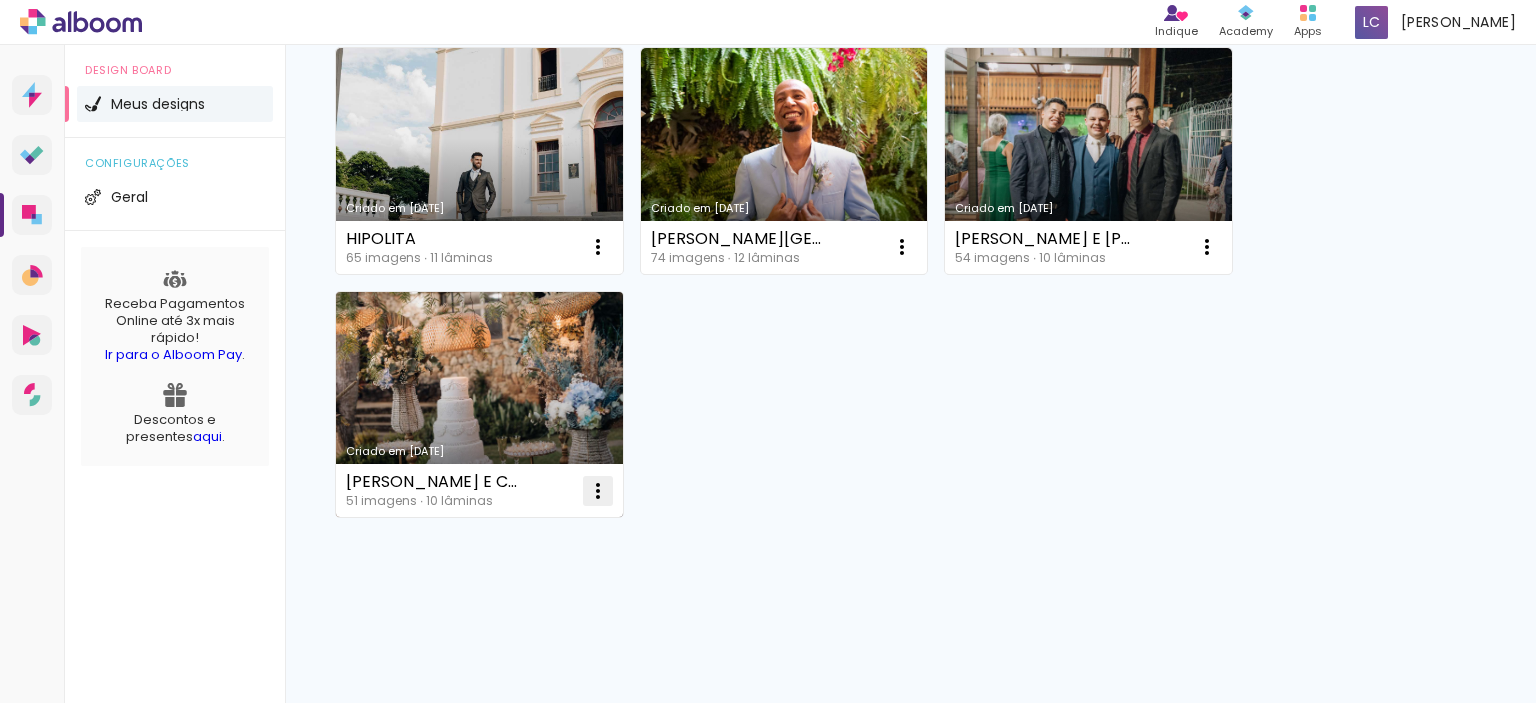 click at bounding box center (598, -971) 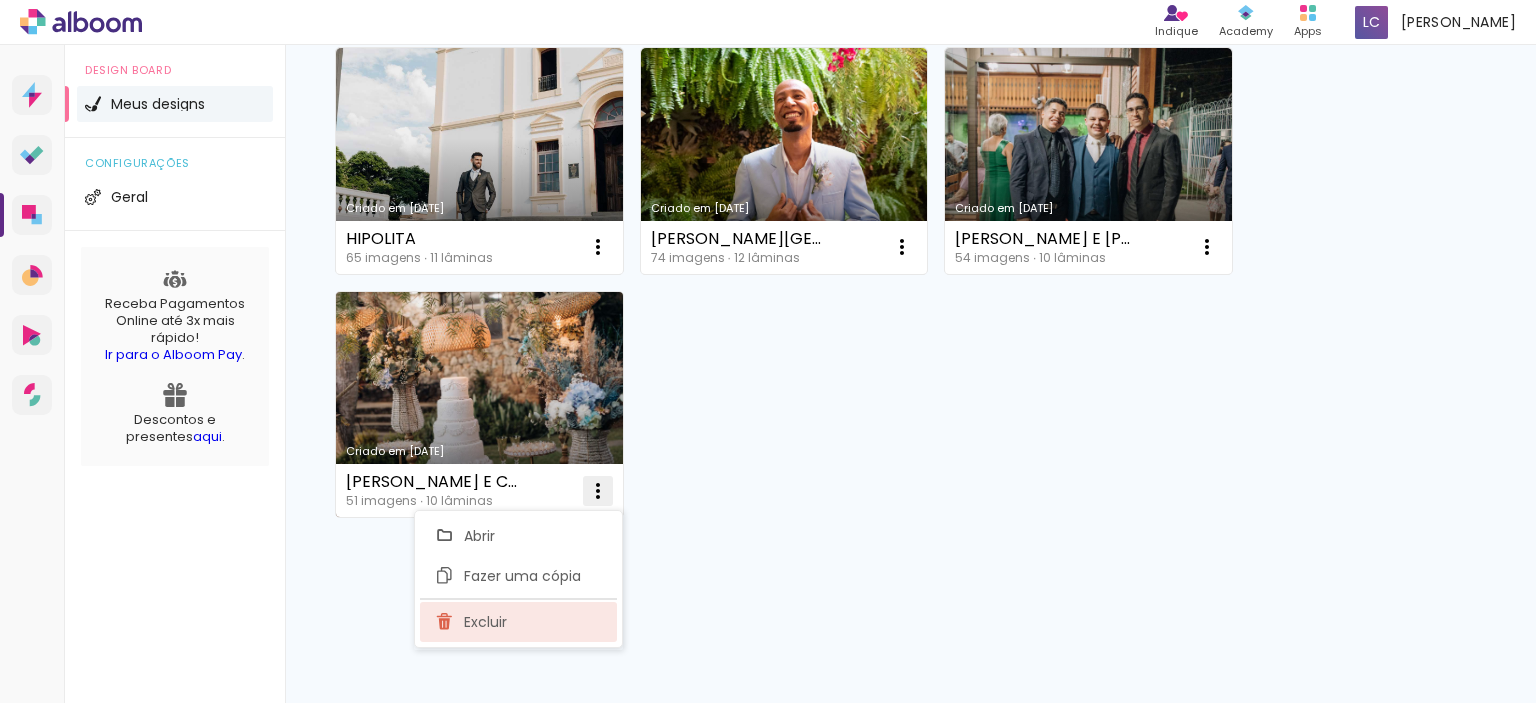 click on "Excluir" 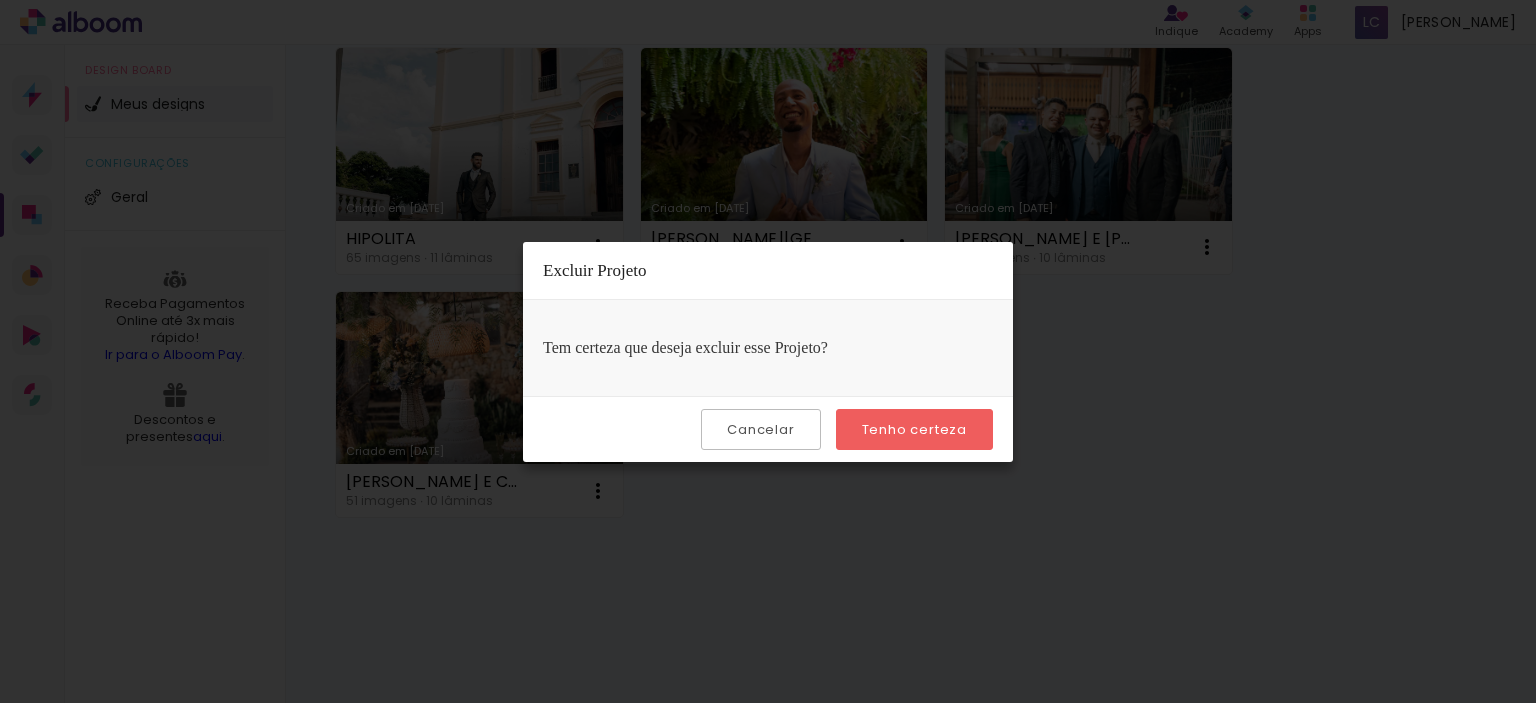 click on "Tenho certeza" at bounding box center (0, 0) 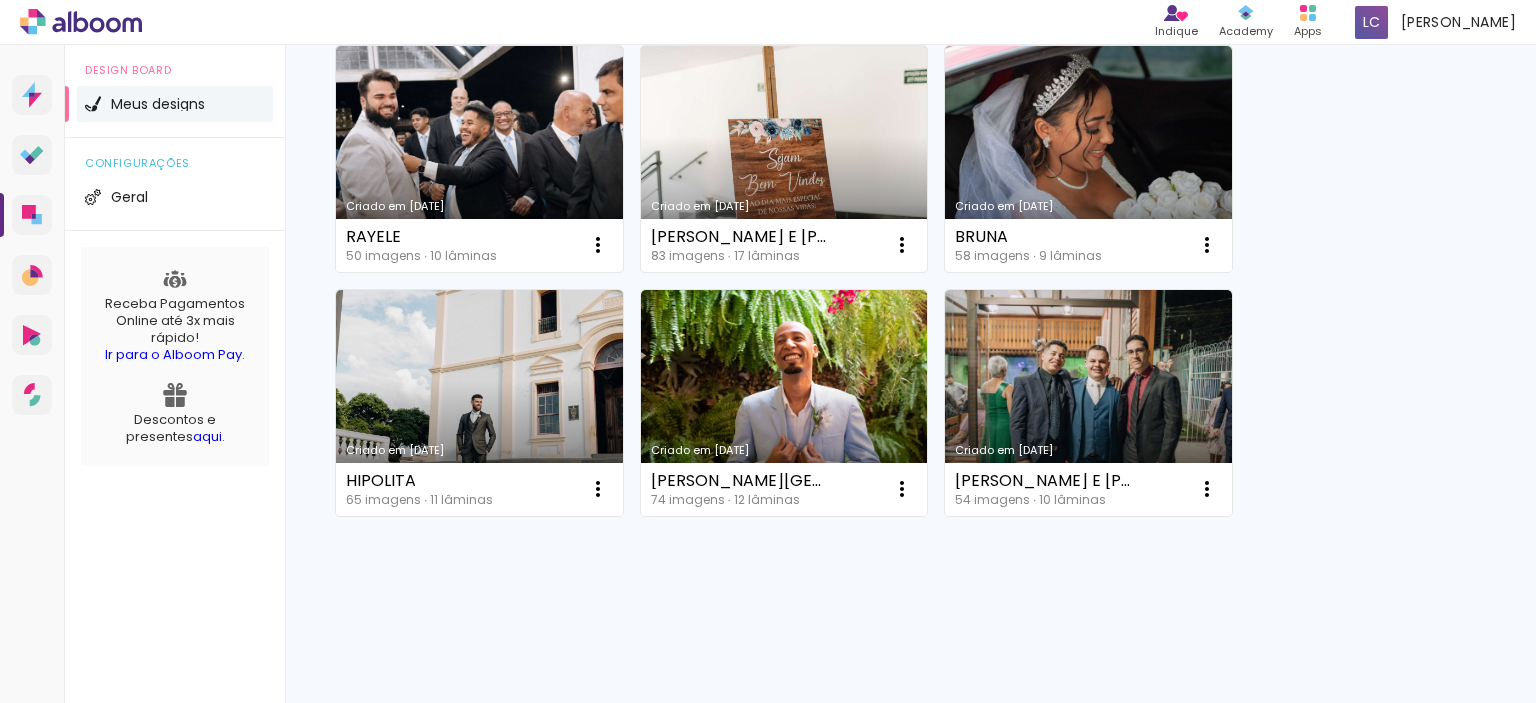 scroll, scrollTop: 1300, scrollLeft: 0, axis: vertical 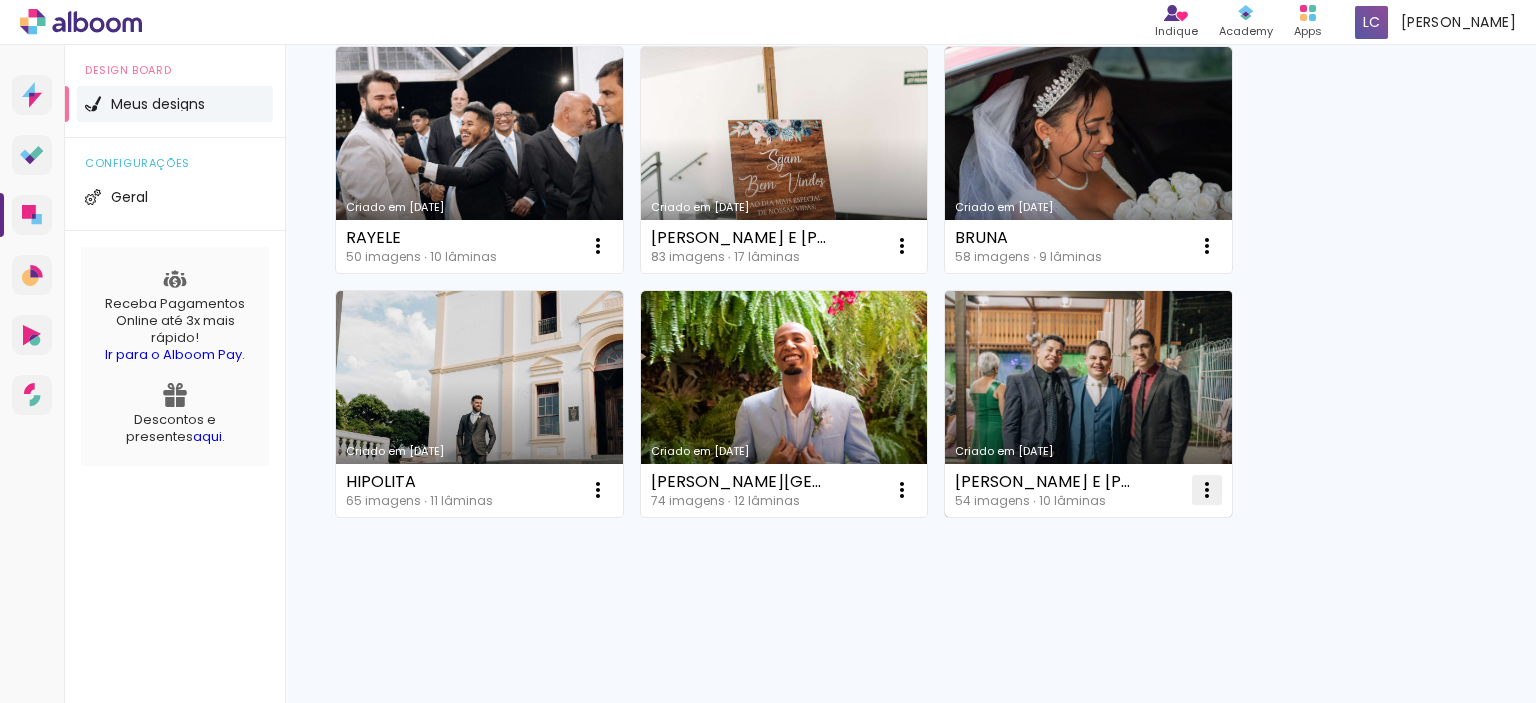 click at bounding box center (598, -728) 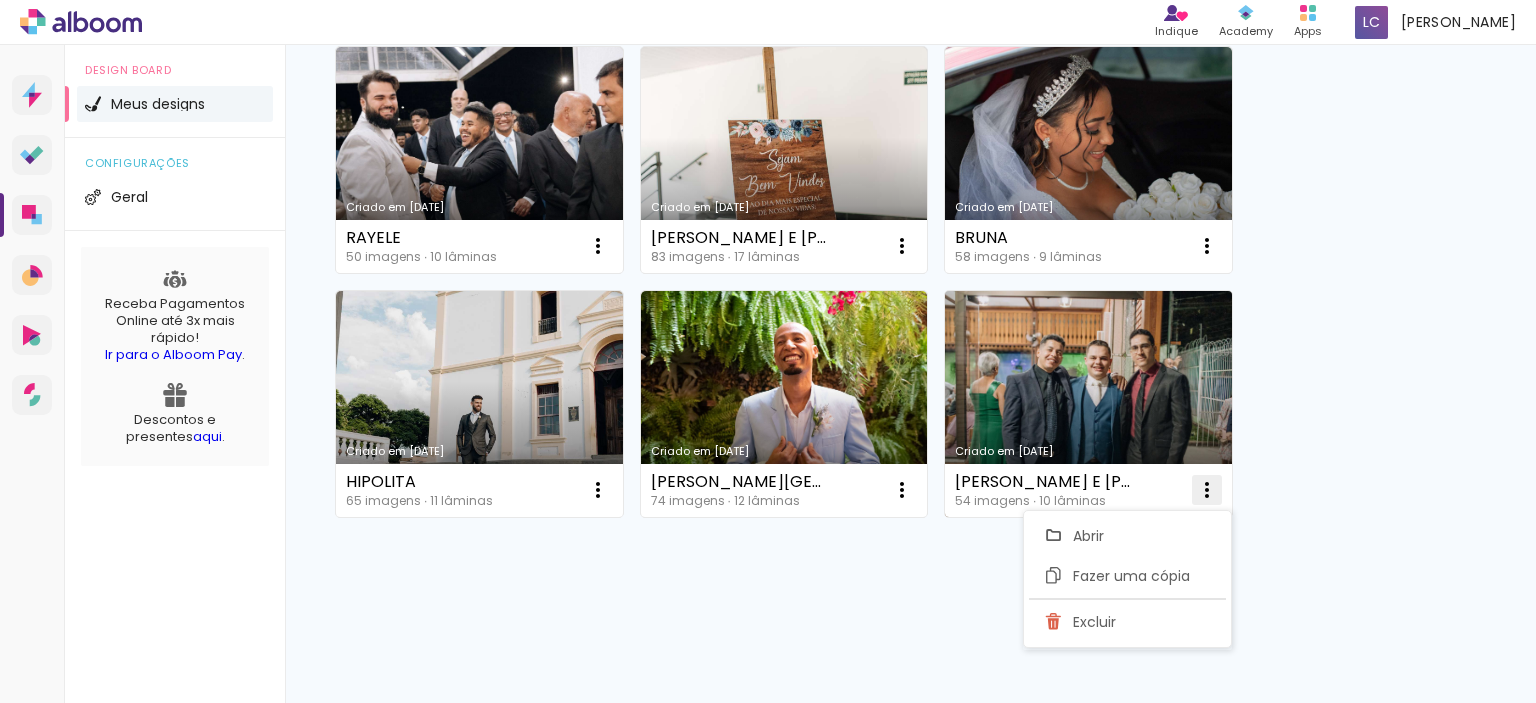 click on "Excluir" 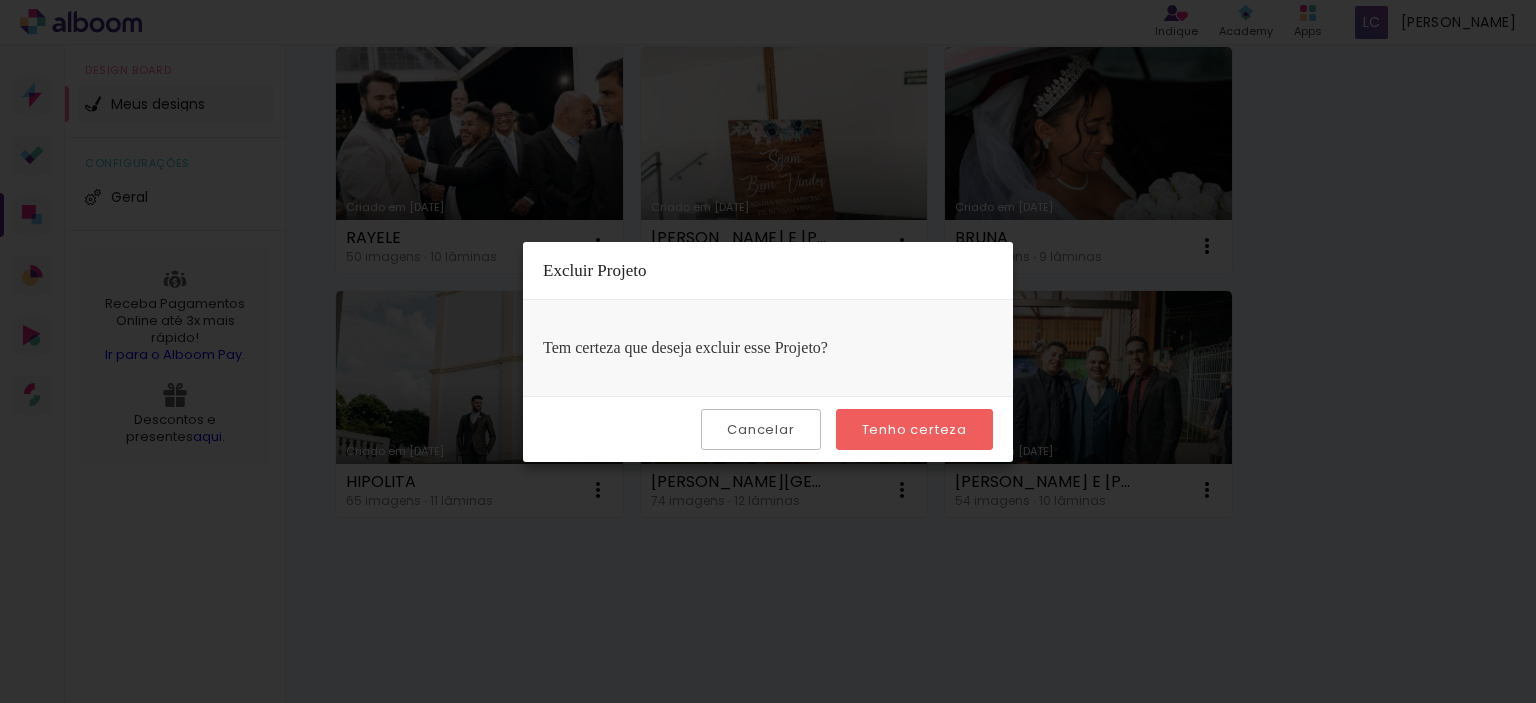click on "Tenho certeza" at bounding box center (0, 0) 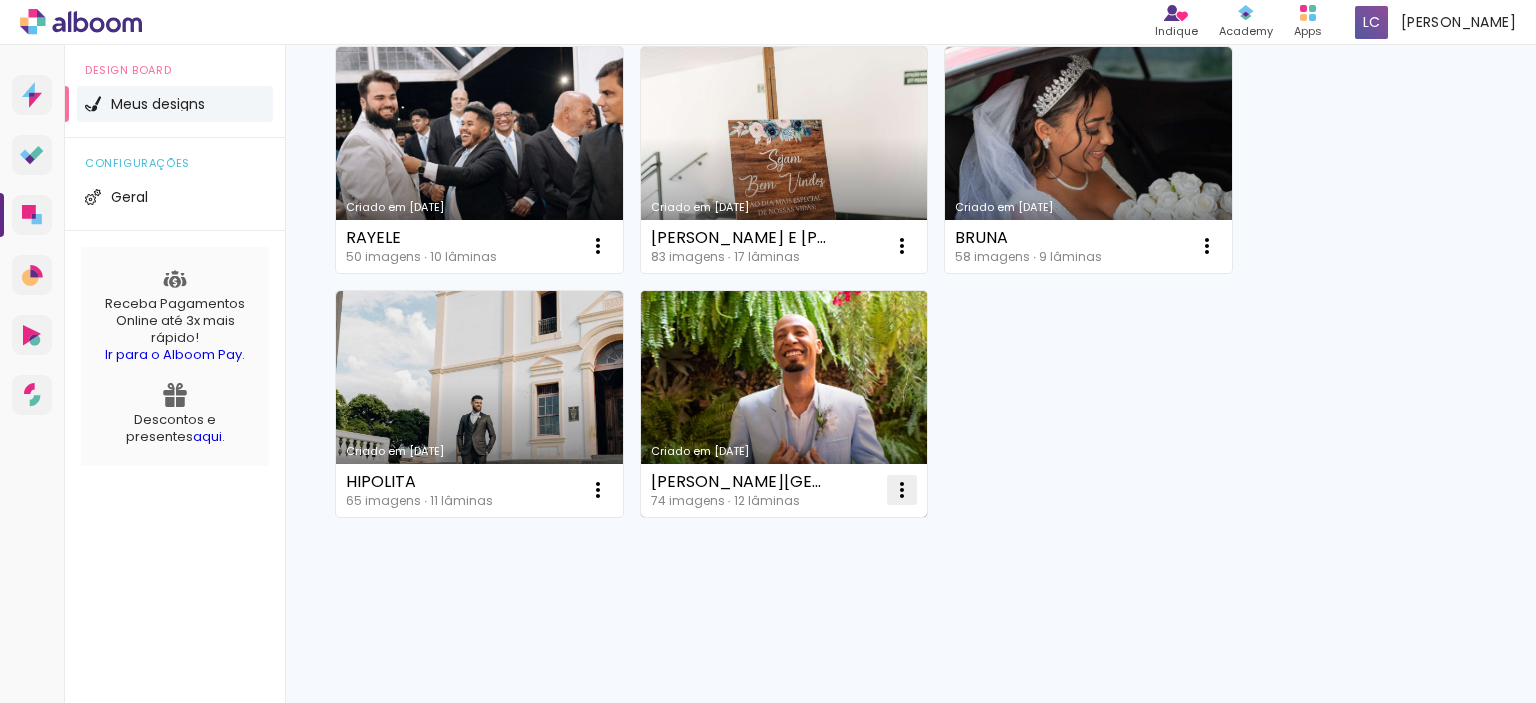 click at bounding box center [598, -728] 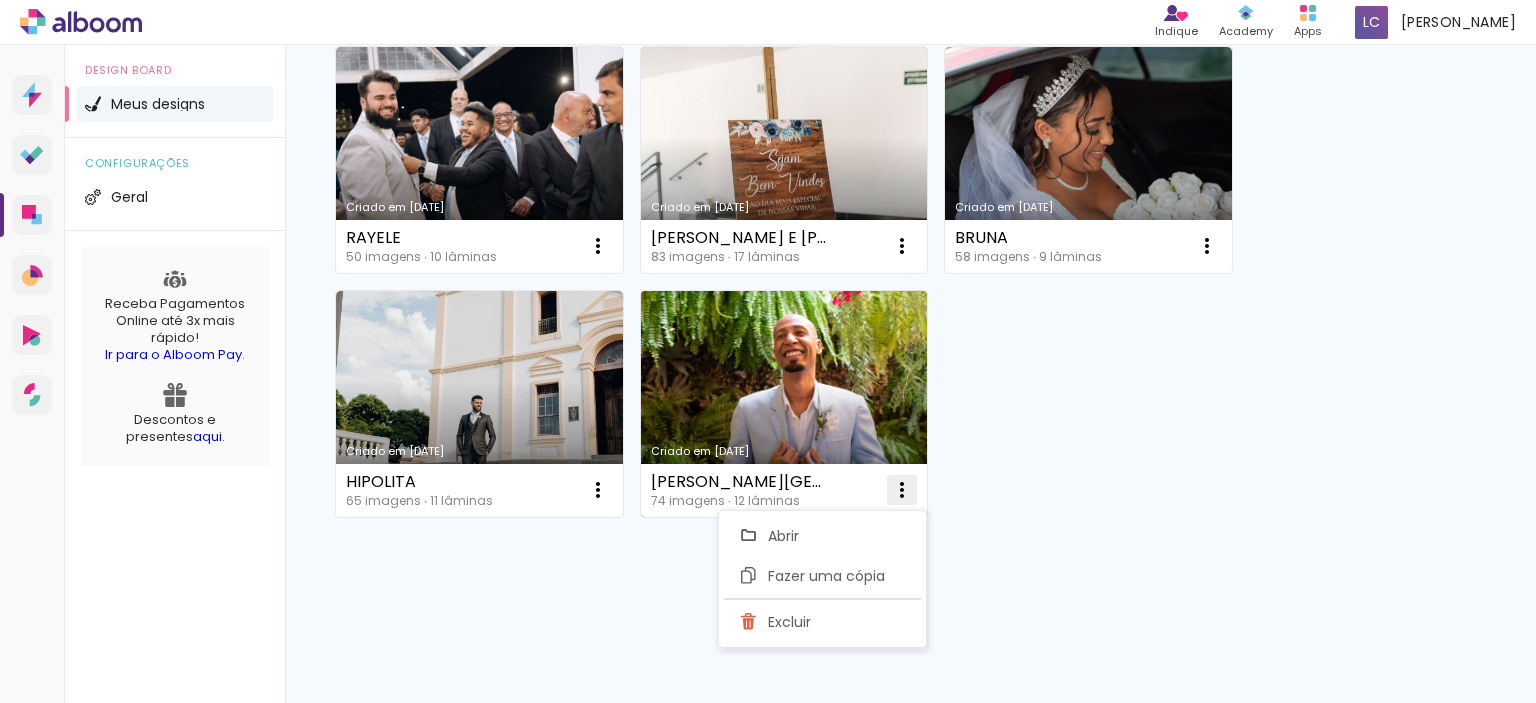 click on "Excluir" 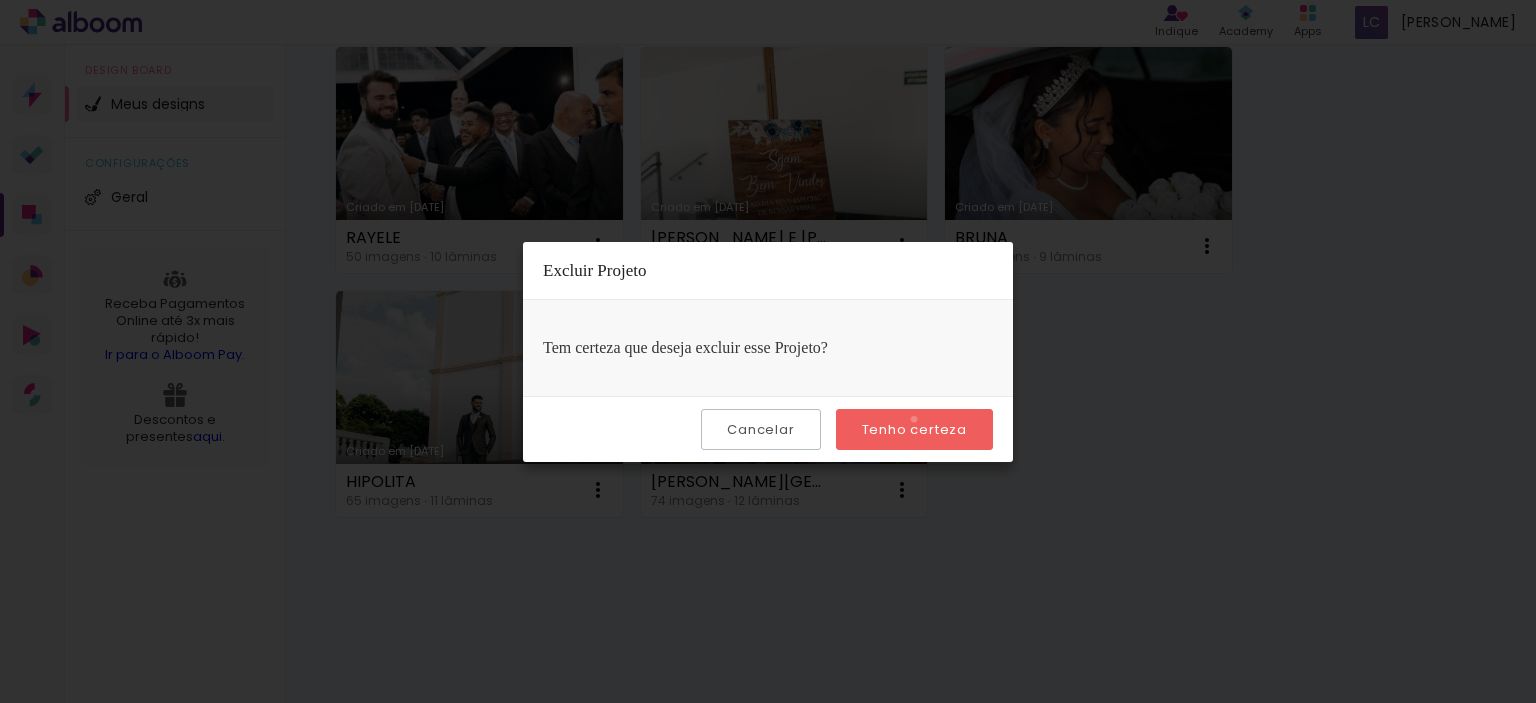 click on "Tenho certeza" at bounding box center (0, 0) 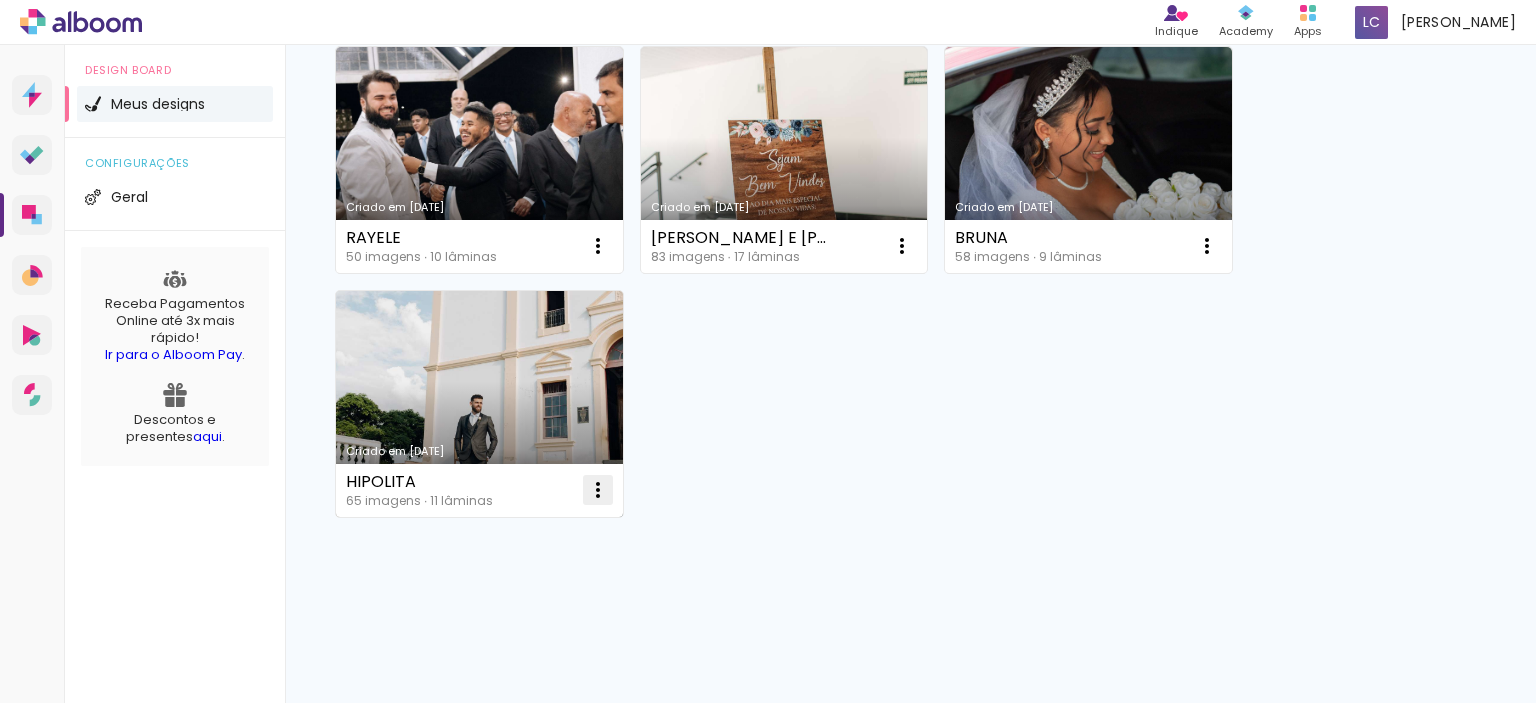 click at bounding box center (598, -728) 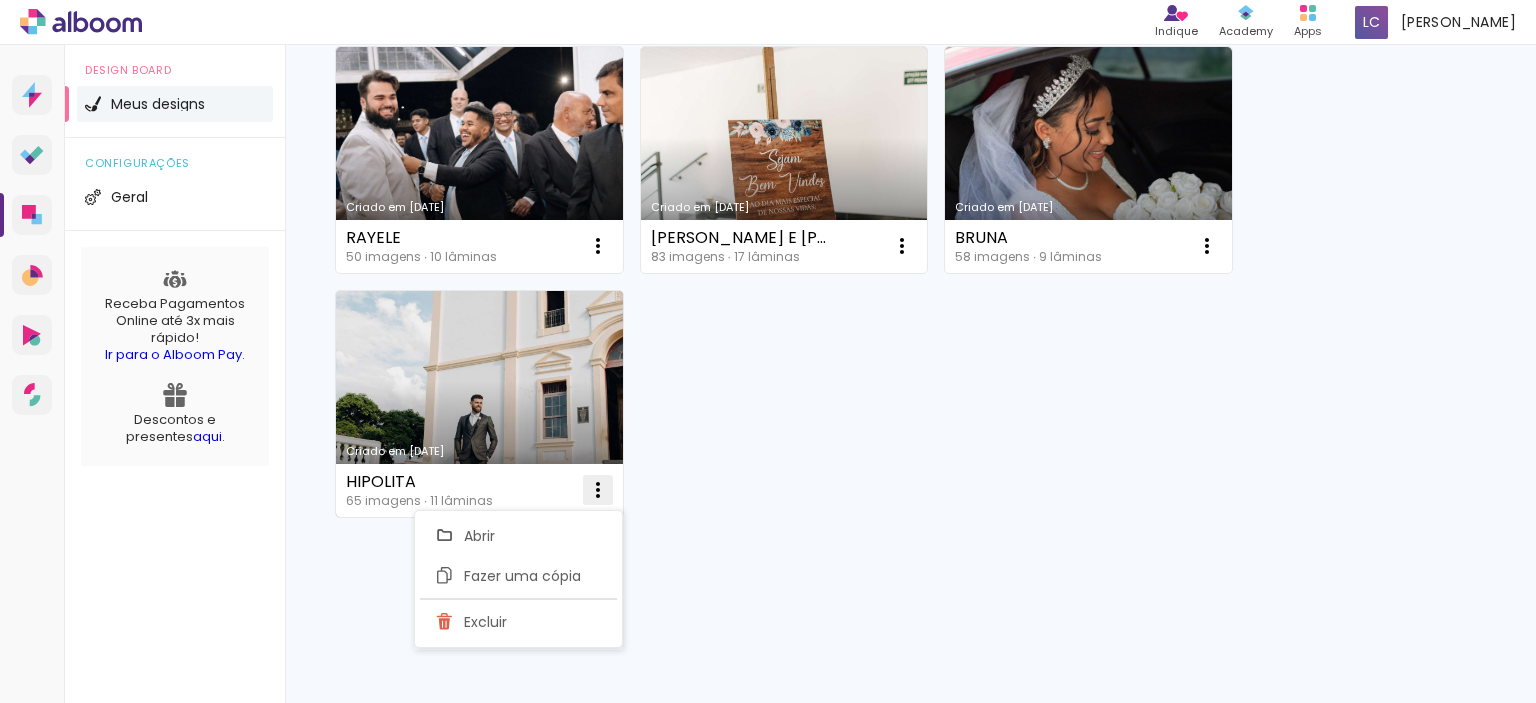 click on "Excluir" 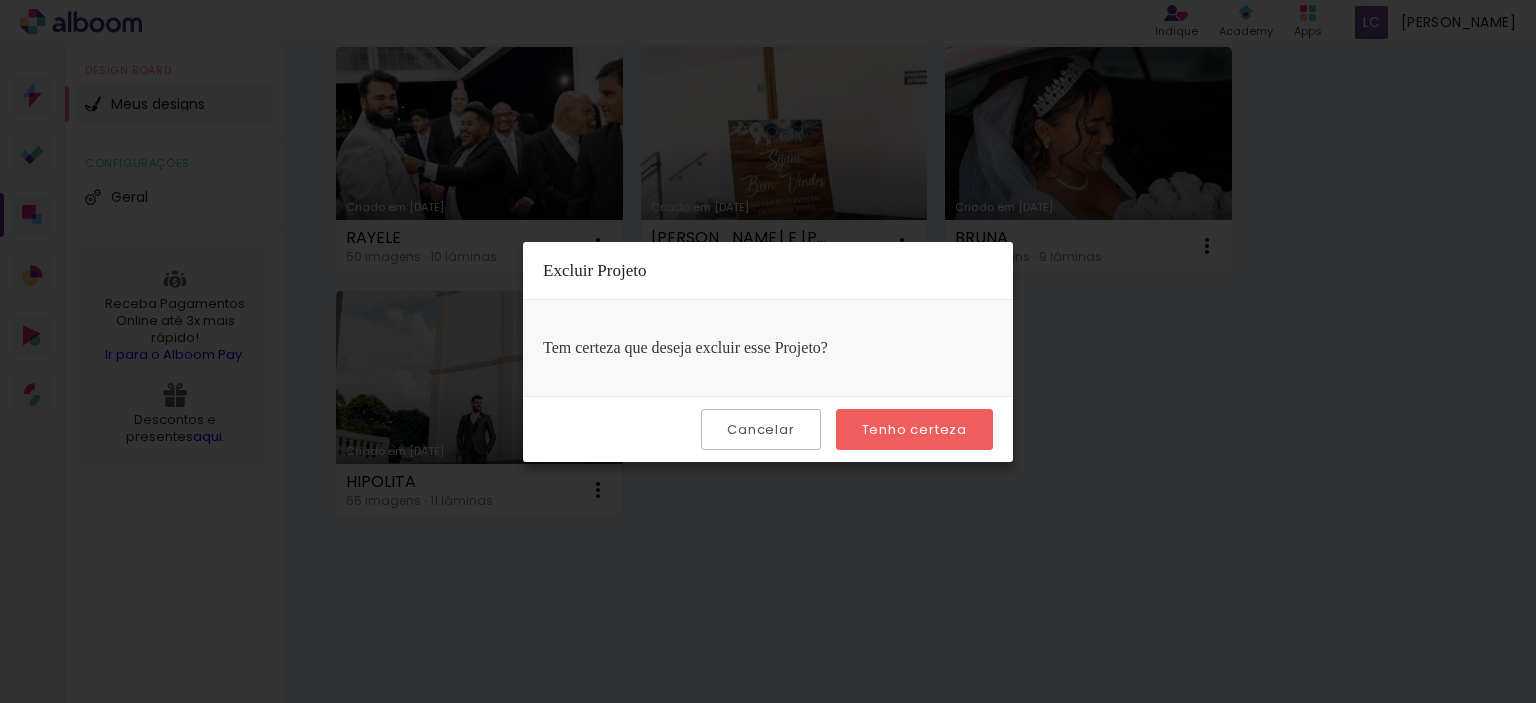 click on "Tenho certeza" at bounding box center (0, 0) 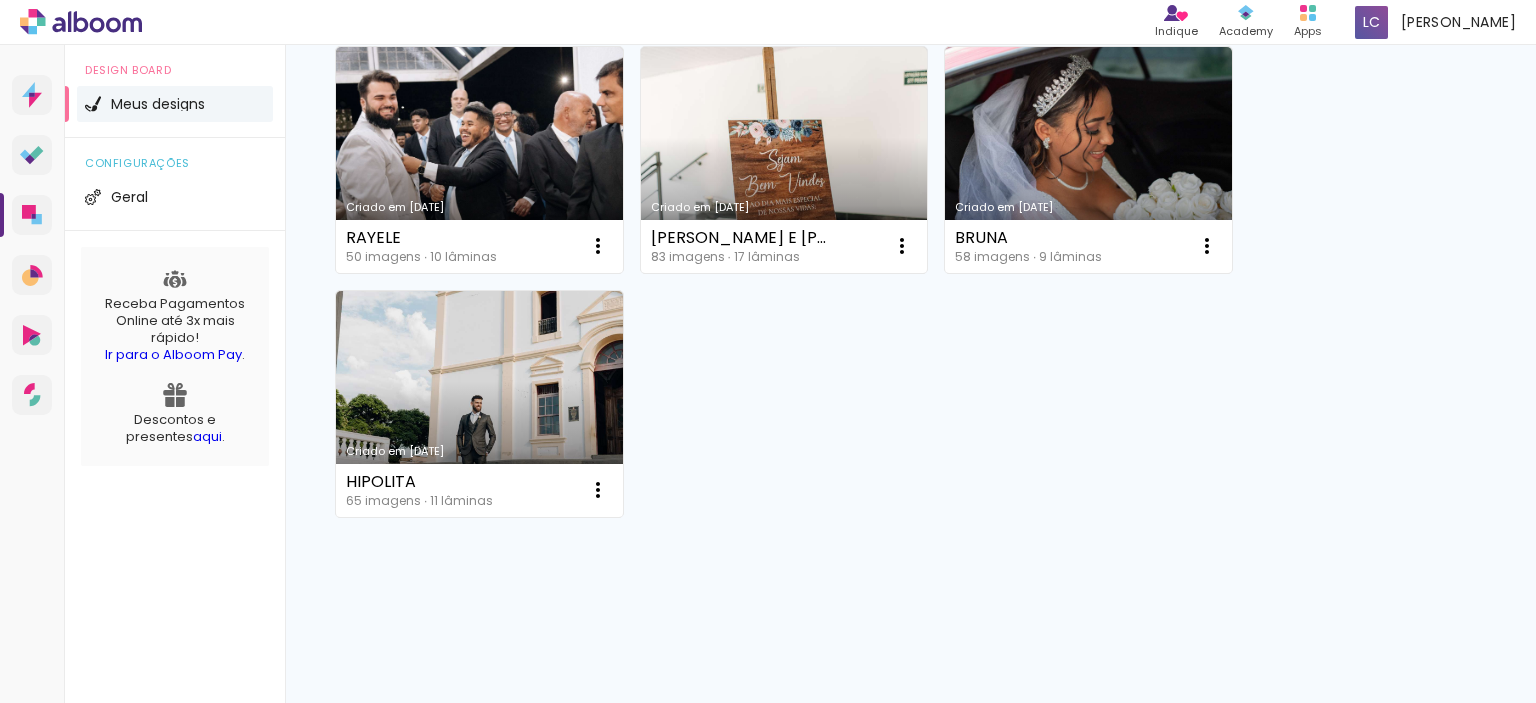 scroll, scrollTop: 1056, scrollLeft: 0, axis: vertical 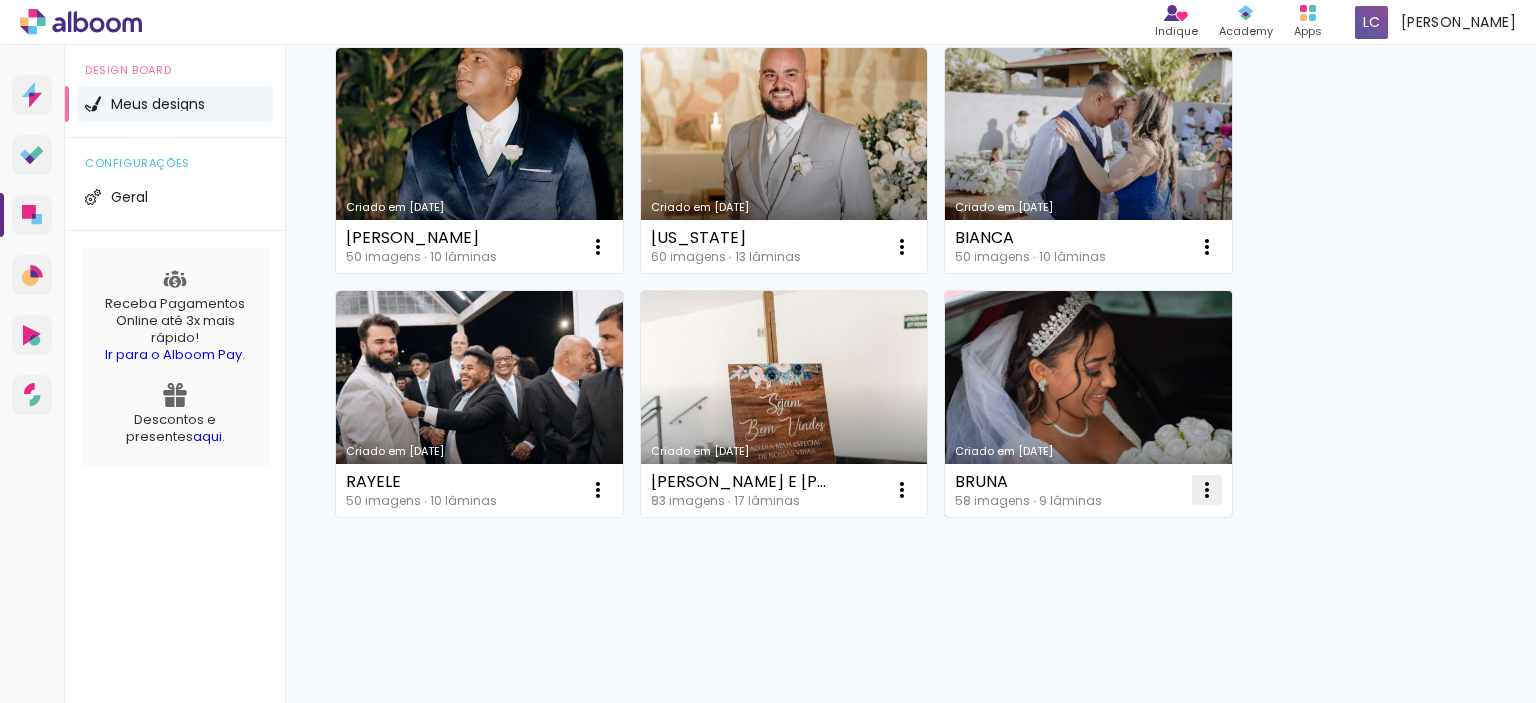 click at bounding box center [598, -484] 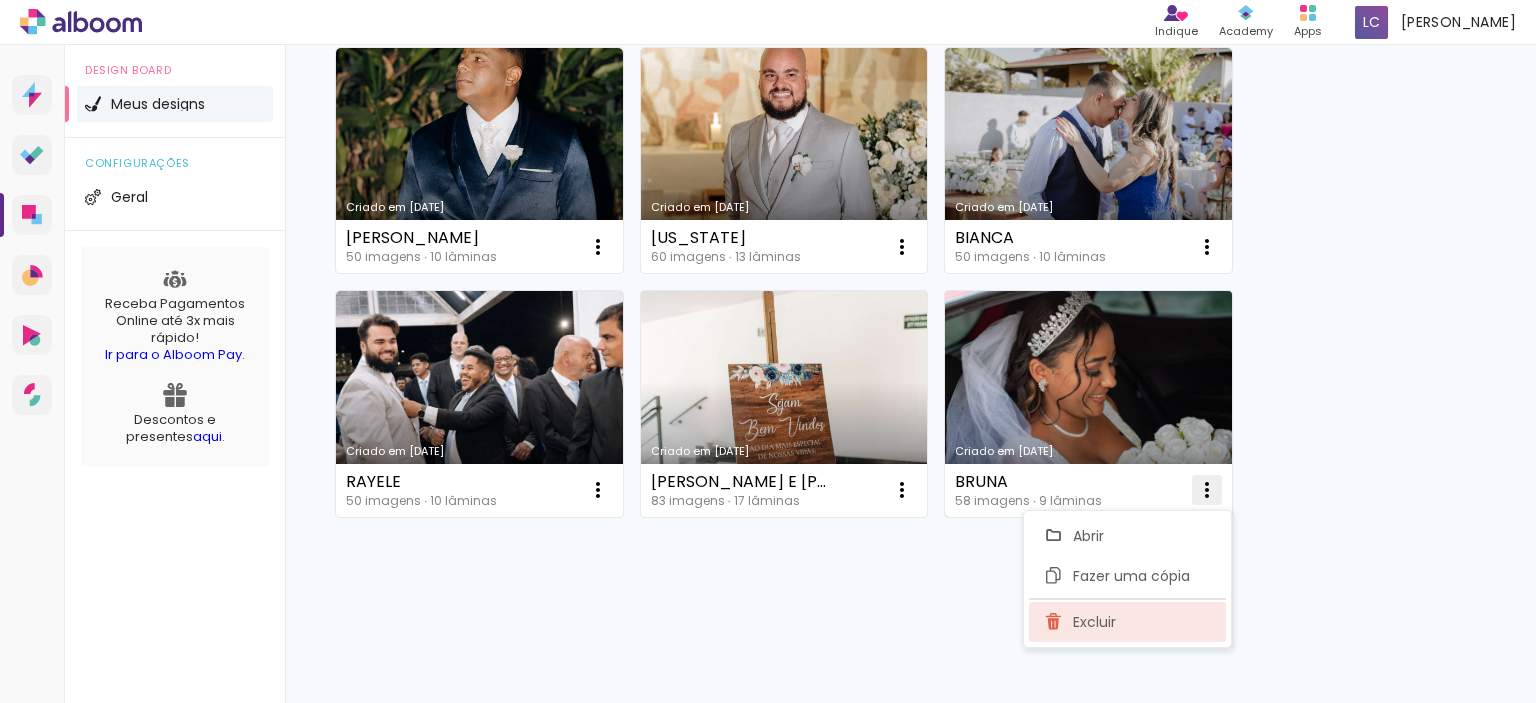 click on "Excluir" 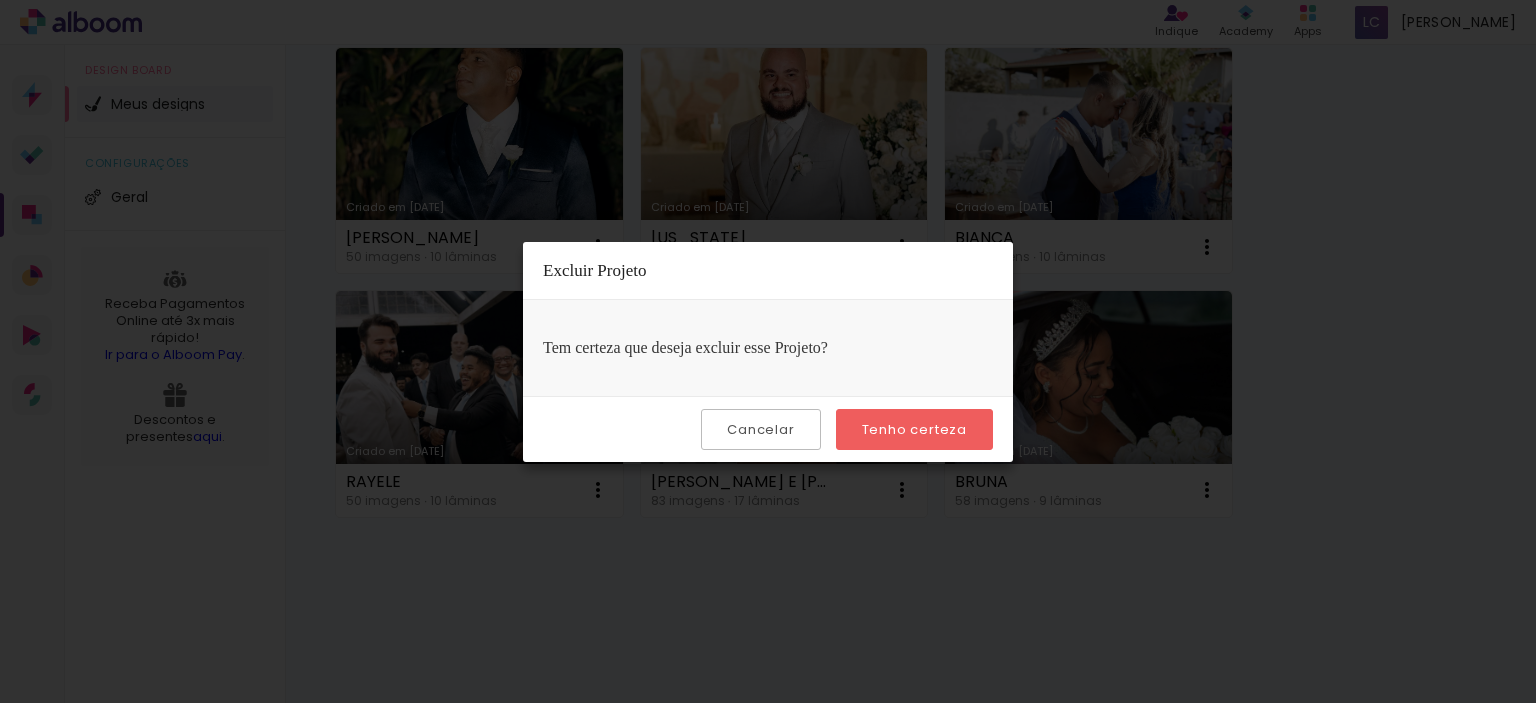 click on "Tenho certeza" at bounding box center [0, 0] 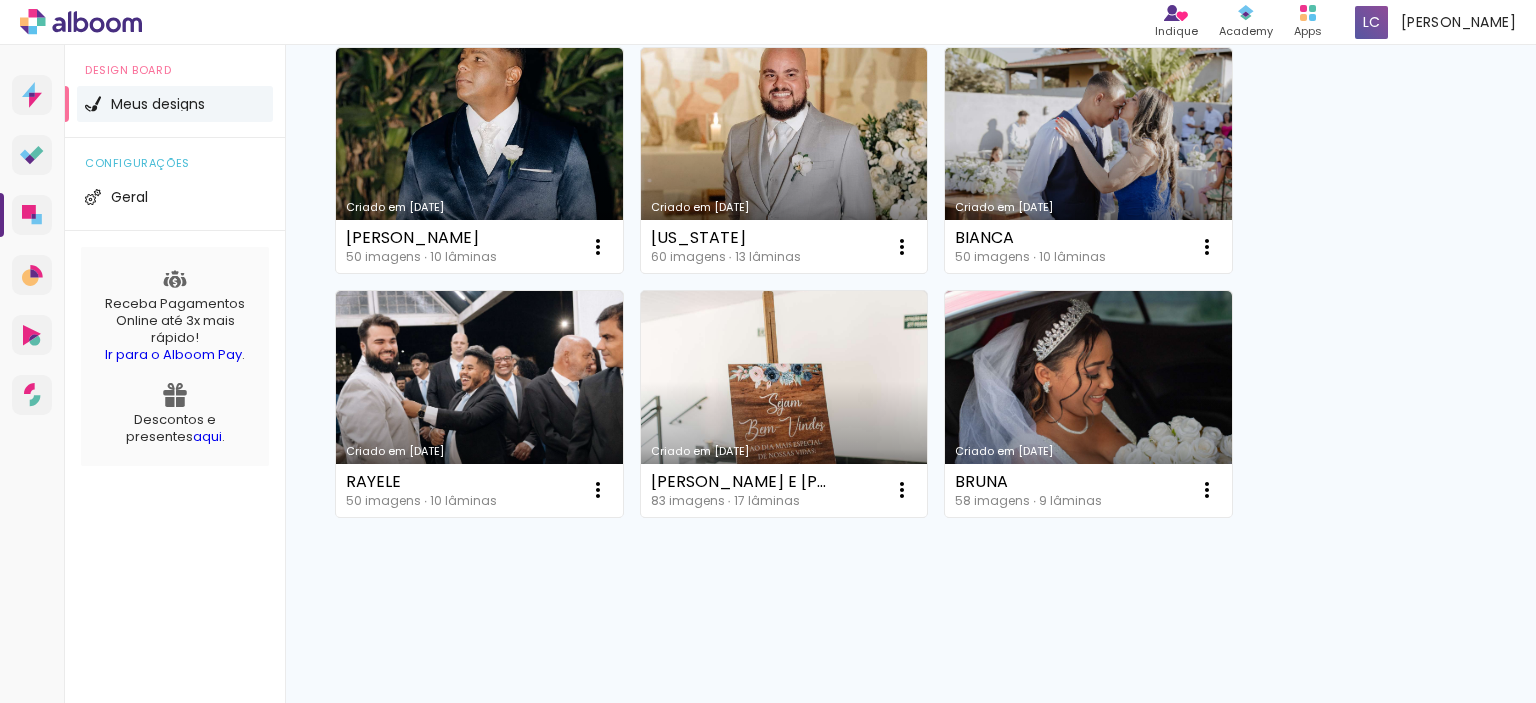 click at bounding box center (768, 351) 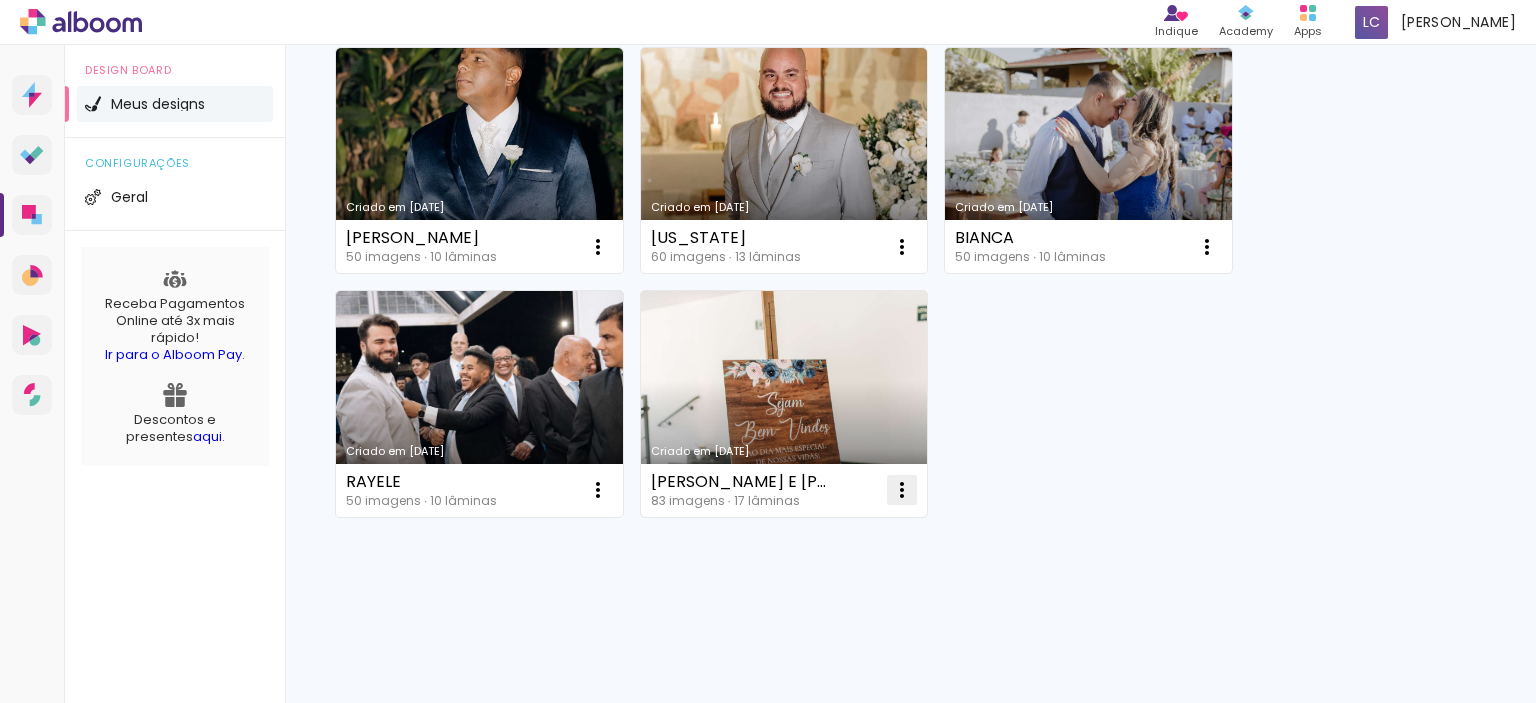 click at bounding box center (598, -484) 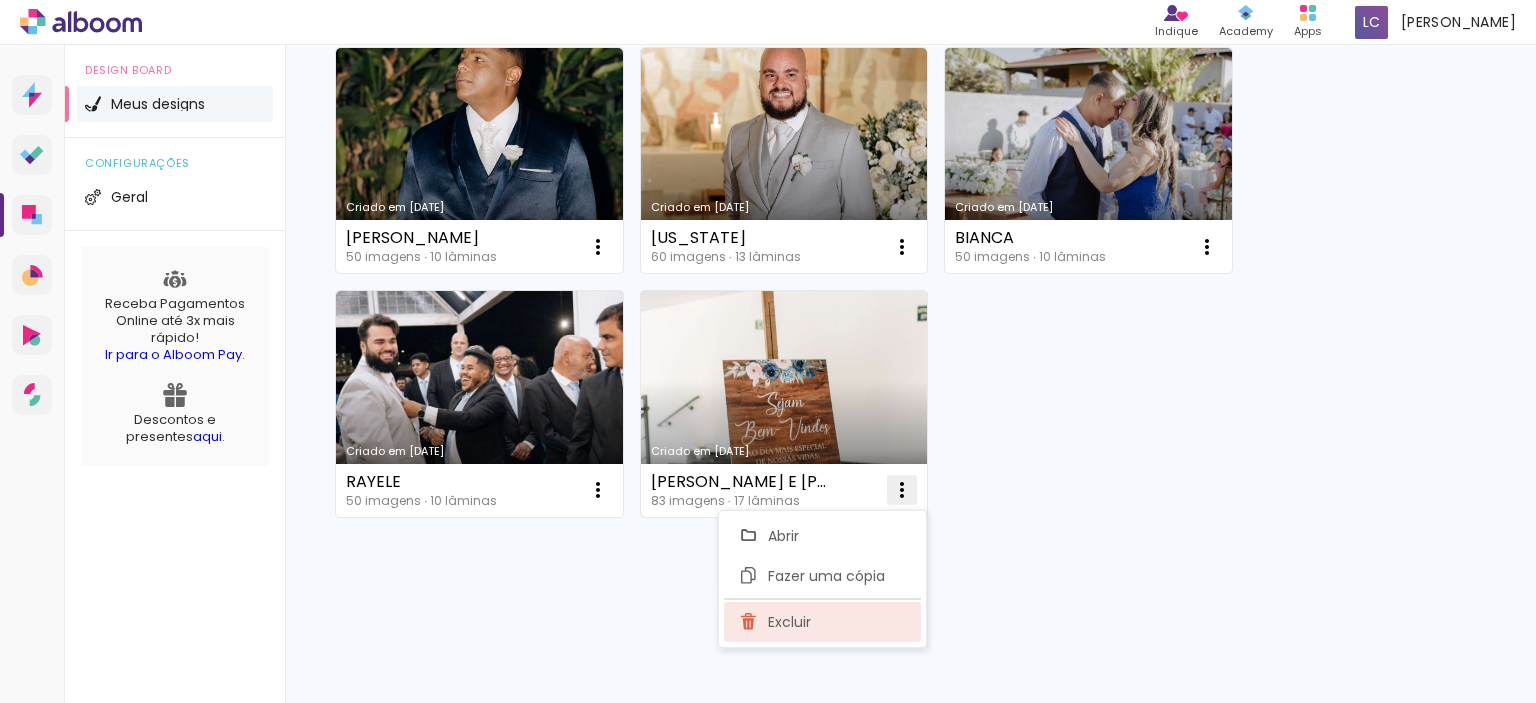 click on "Excluir" 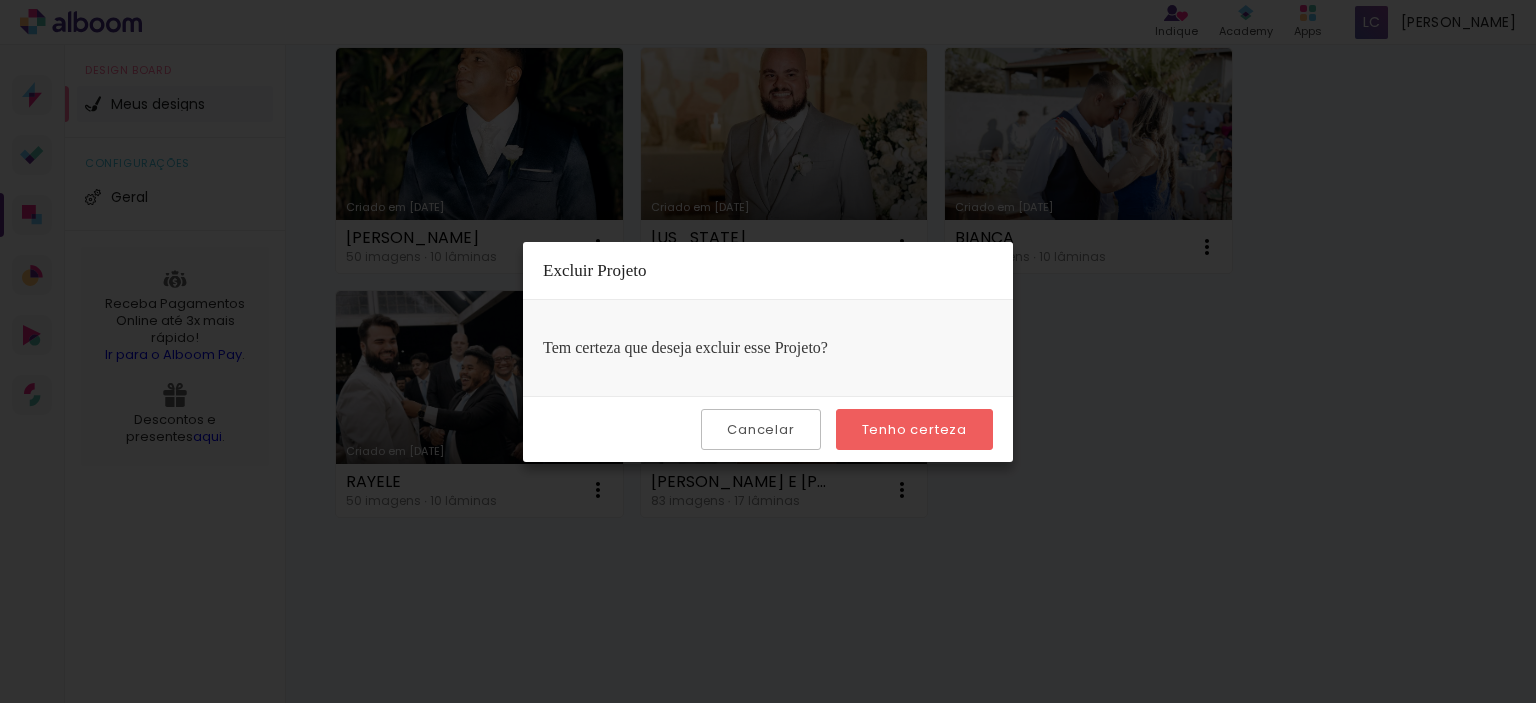 drag, startPoint x: 923, startPoint y: 418, endPoint x: 902, endPoint y: 427, distance: 22.847319 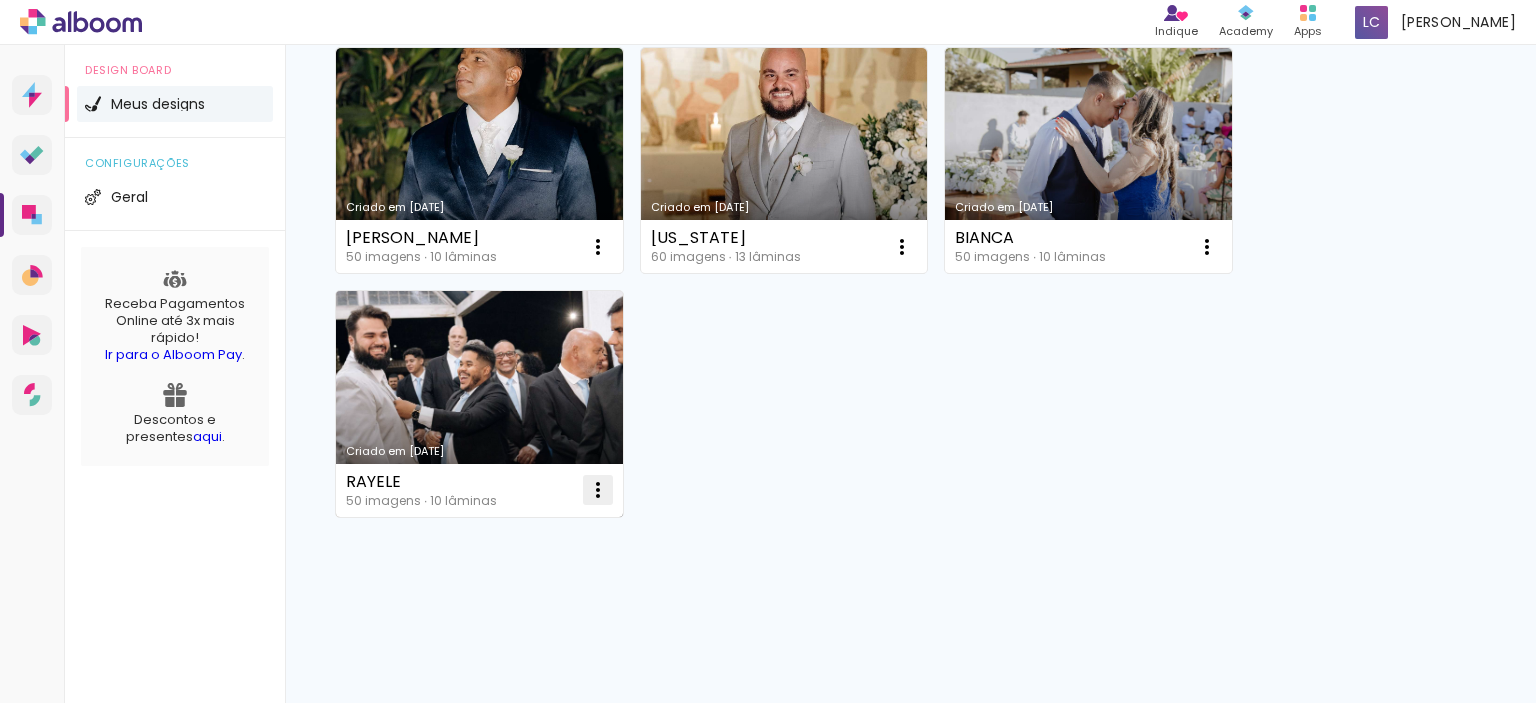 click at bounding box center [598, -484] 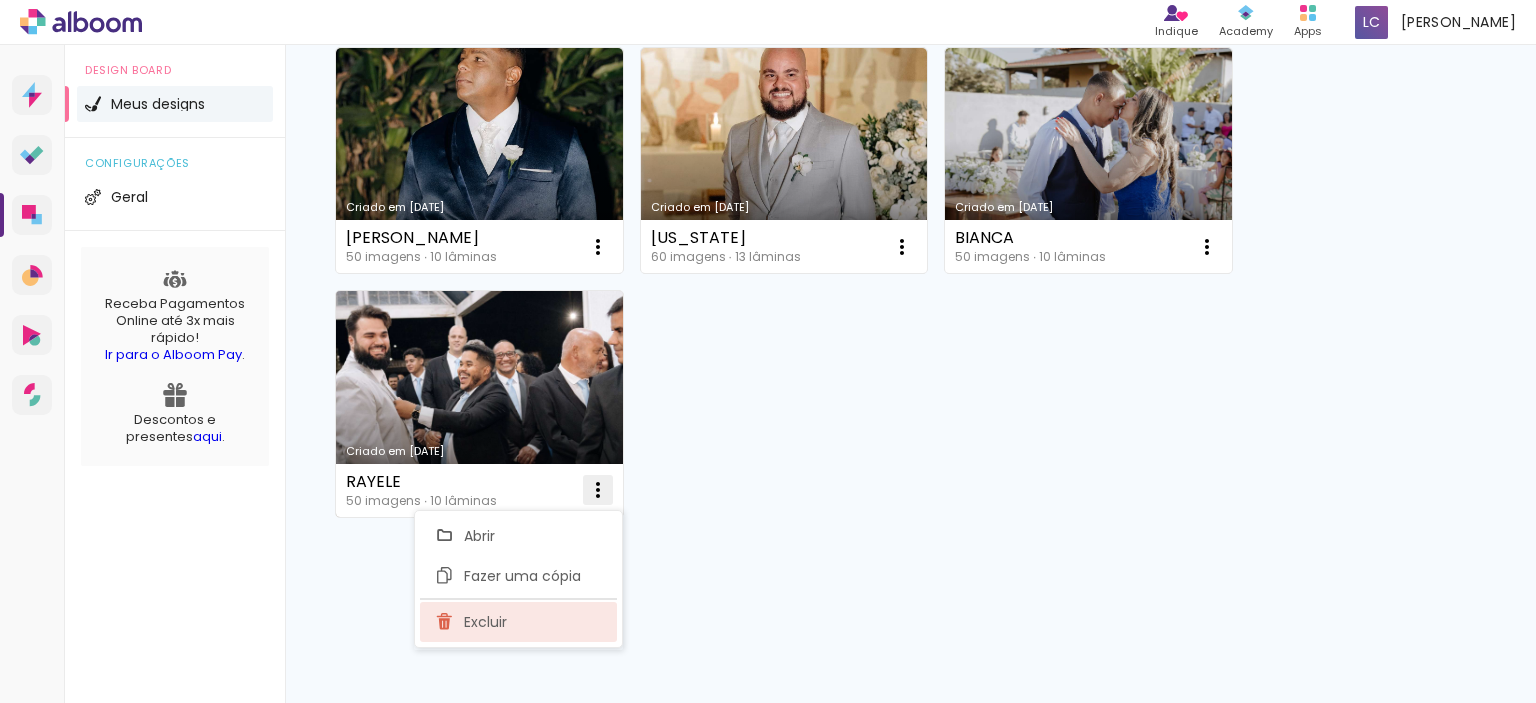 click on "Excluir" 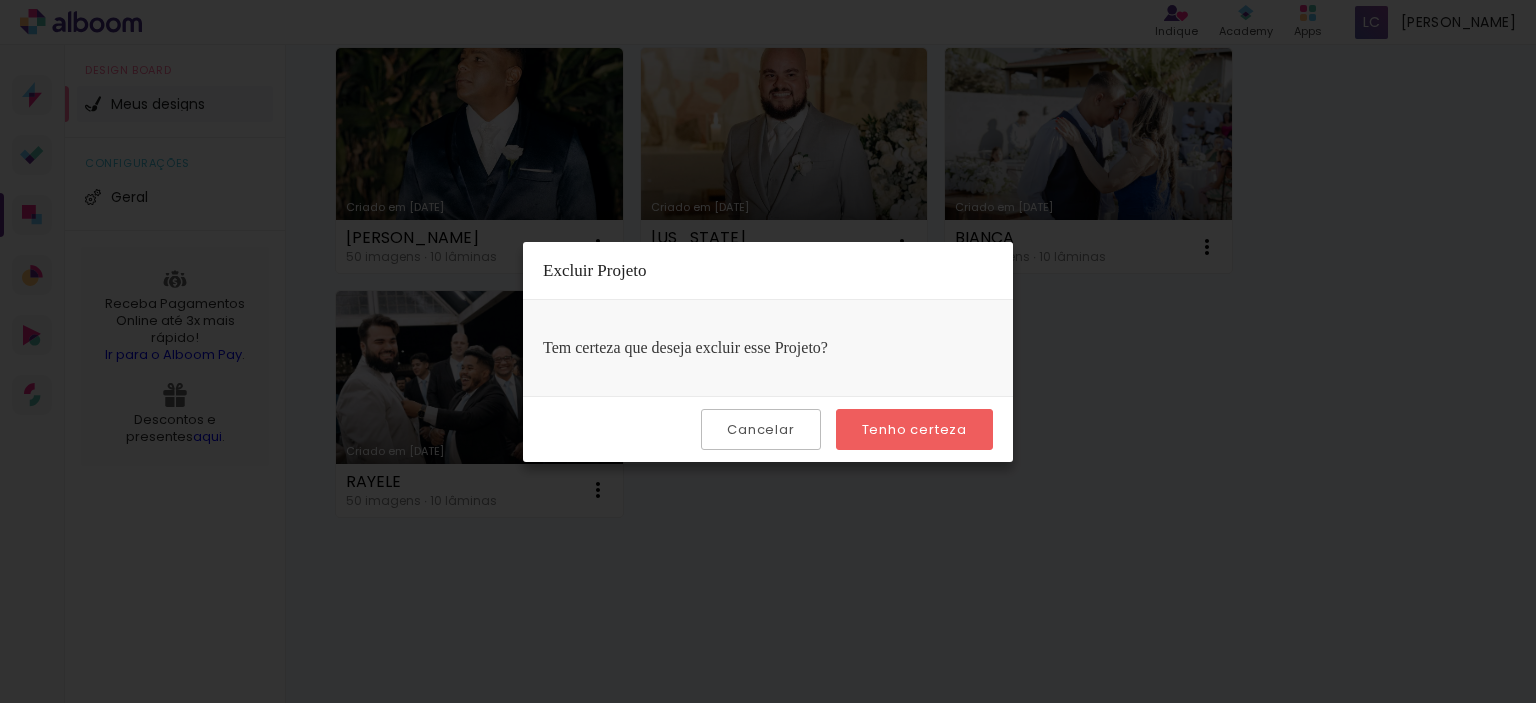 click on "Tenho certeza" at bounding box center [0, 0] 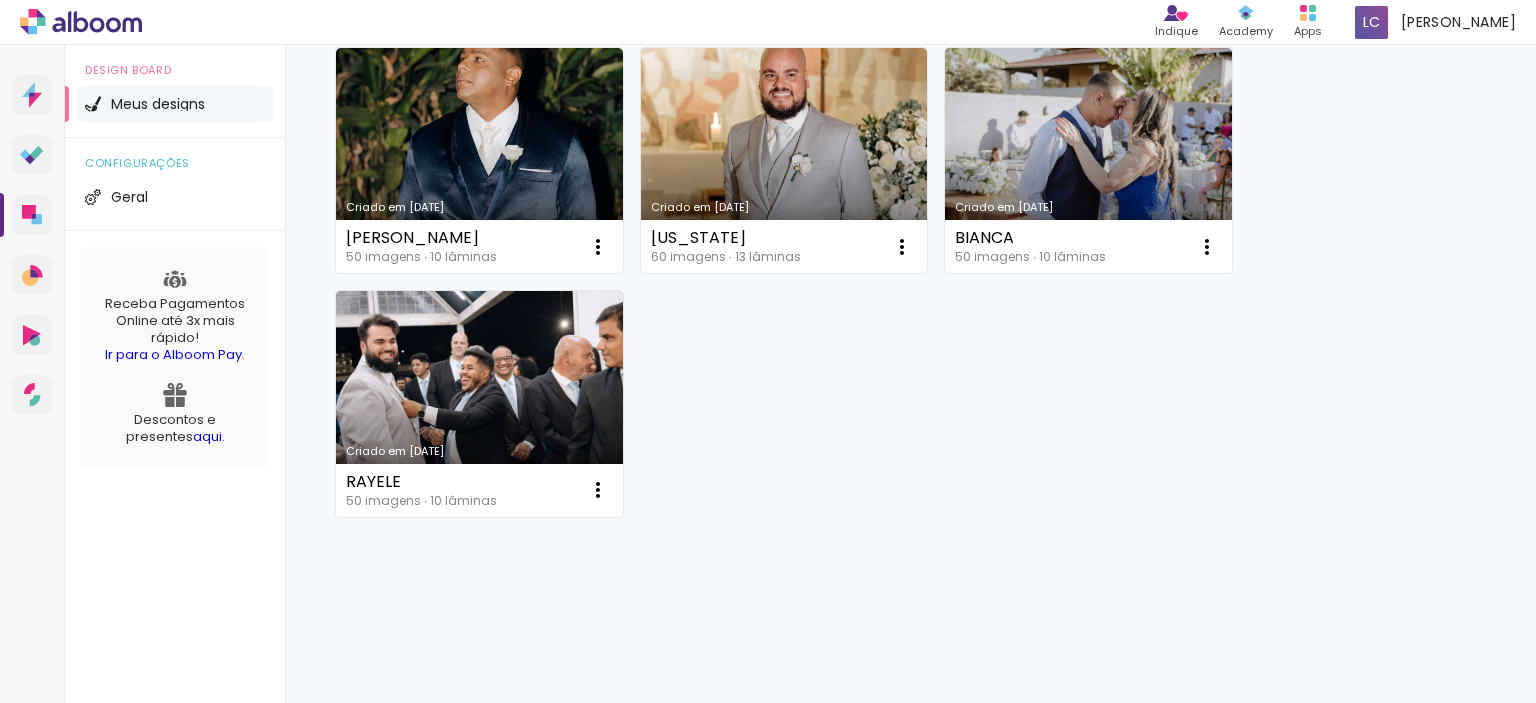 scroll, scrollTop: 812, scrollLeft: 0, axis: vertical 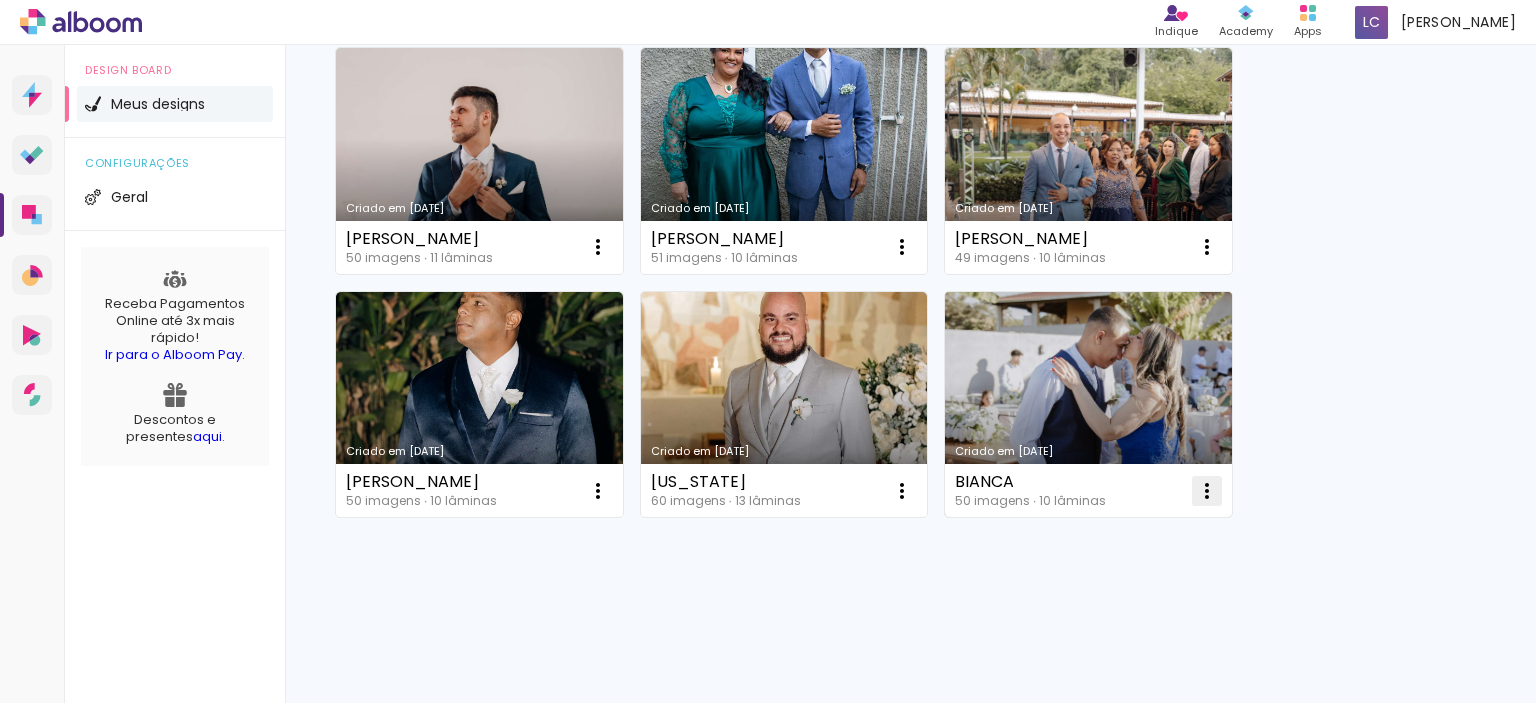 click at bounding box center (598, -240) 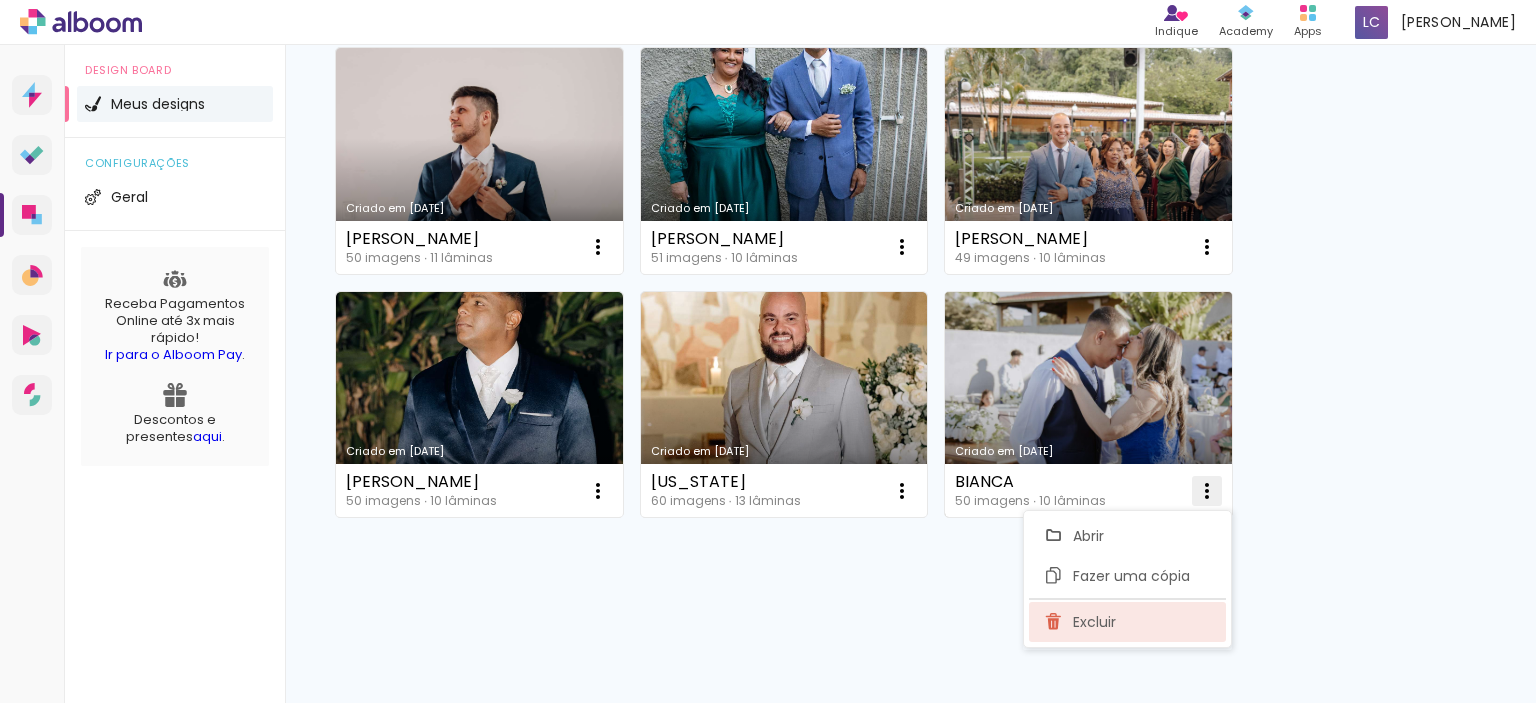 click on "Excluir" 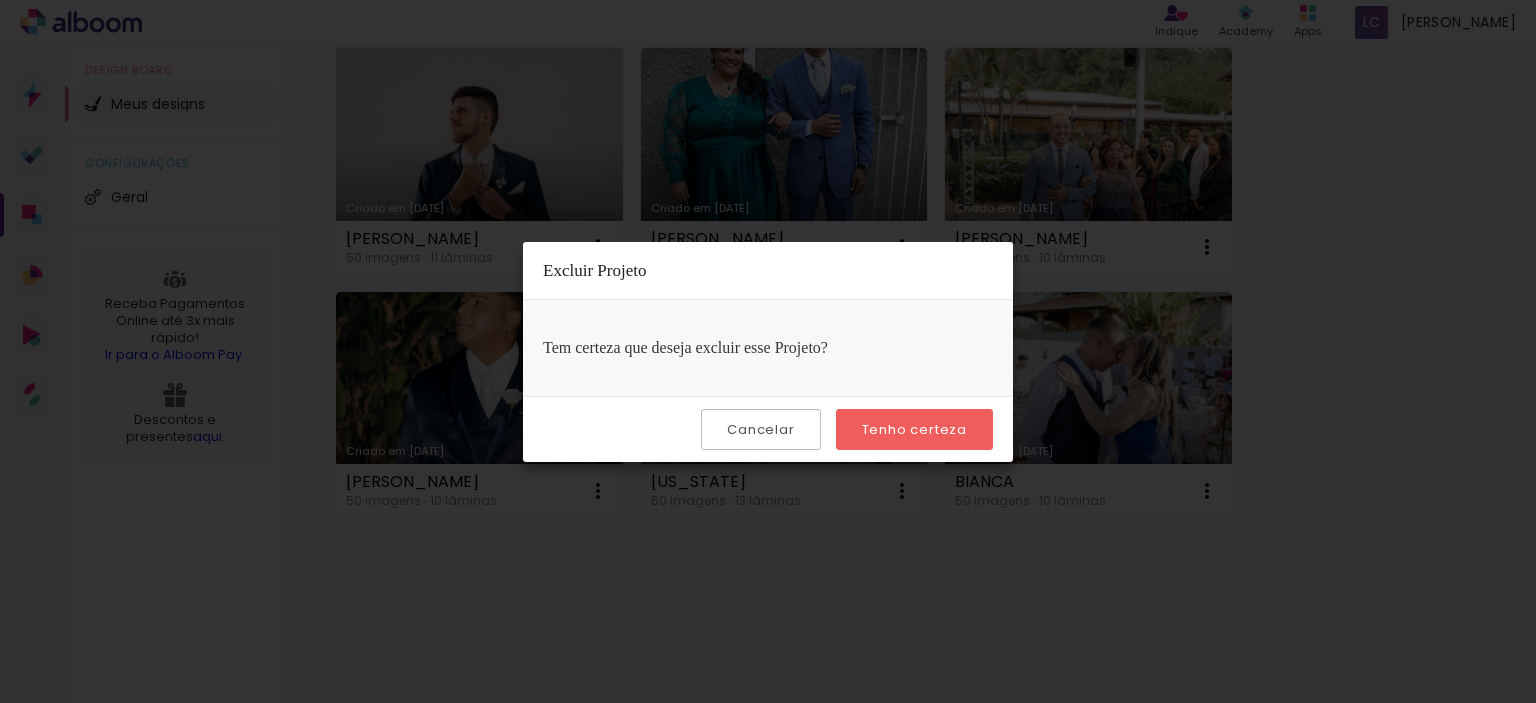 drag, startPoint x: 919, startPoint y: 423, endPoint x: 926, endPoint y: 434, distance: 13.038404 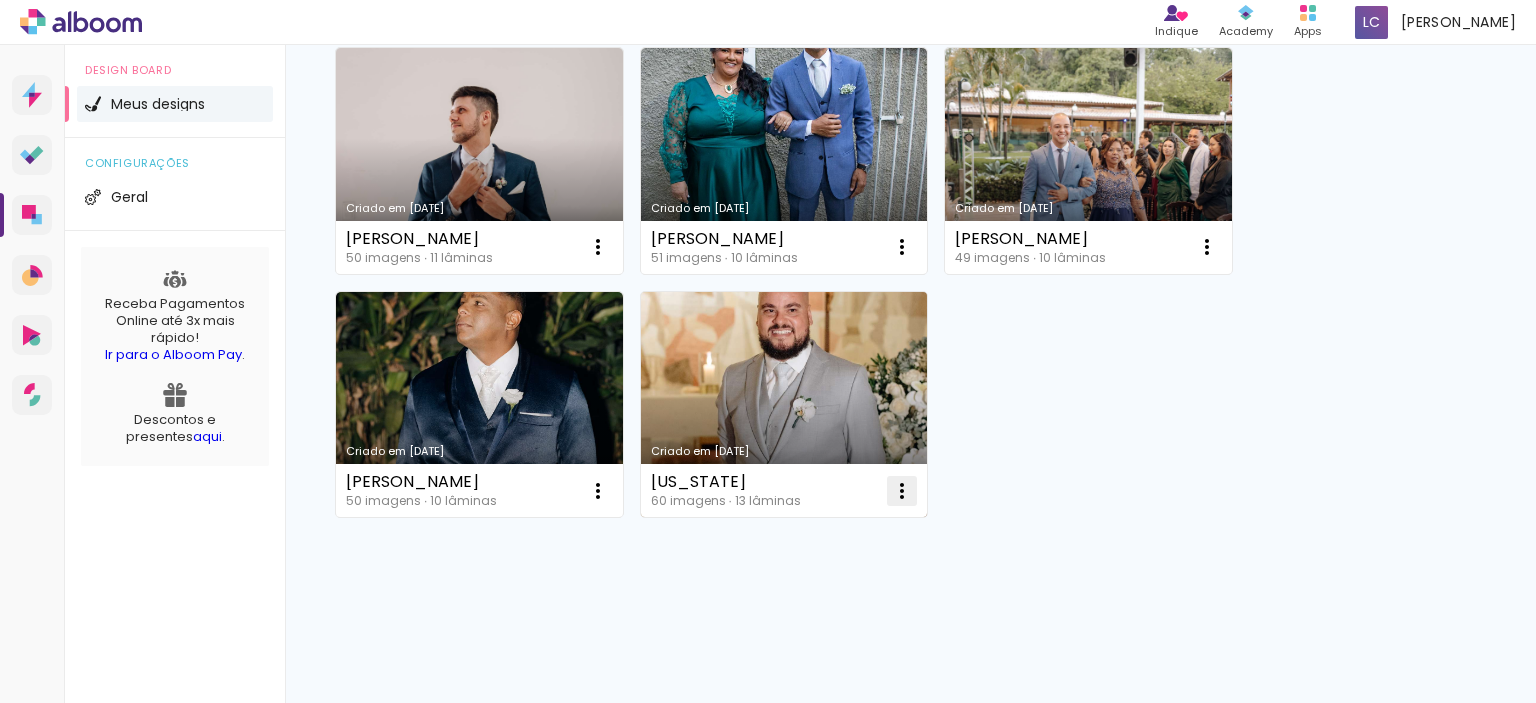 click at bounding box center (598, -240) 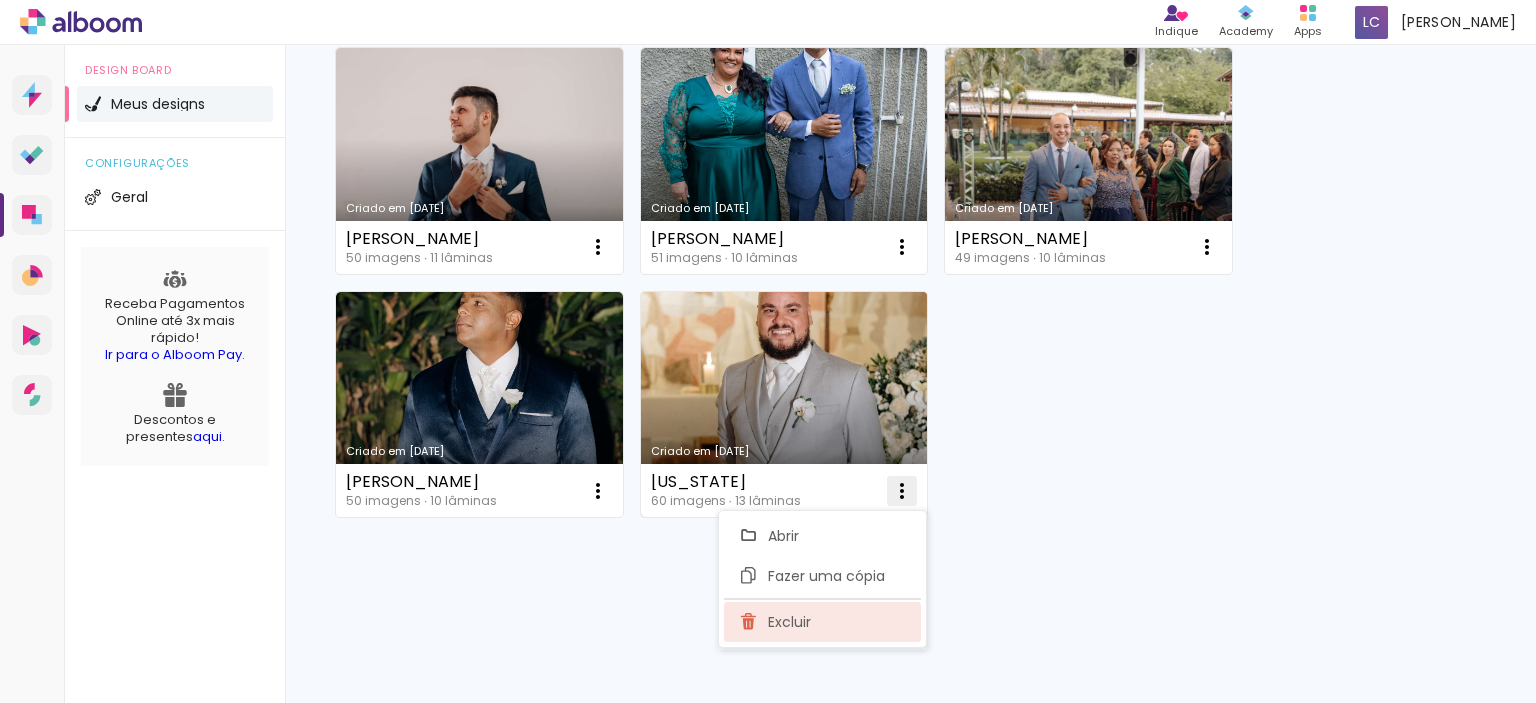 click on "Excluir" 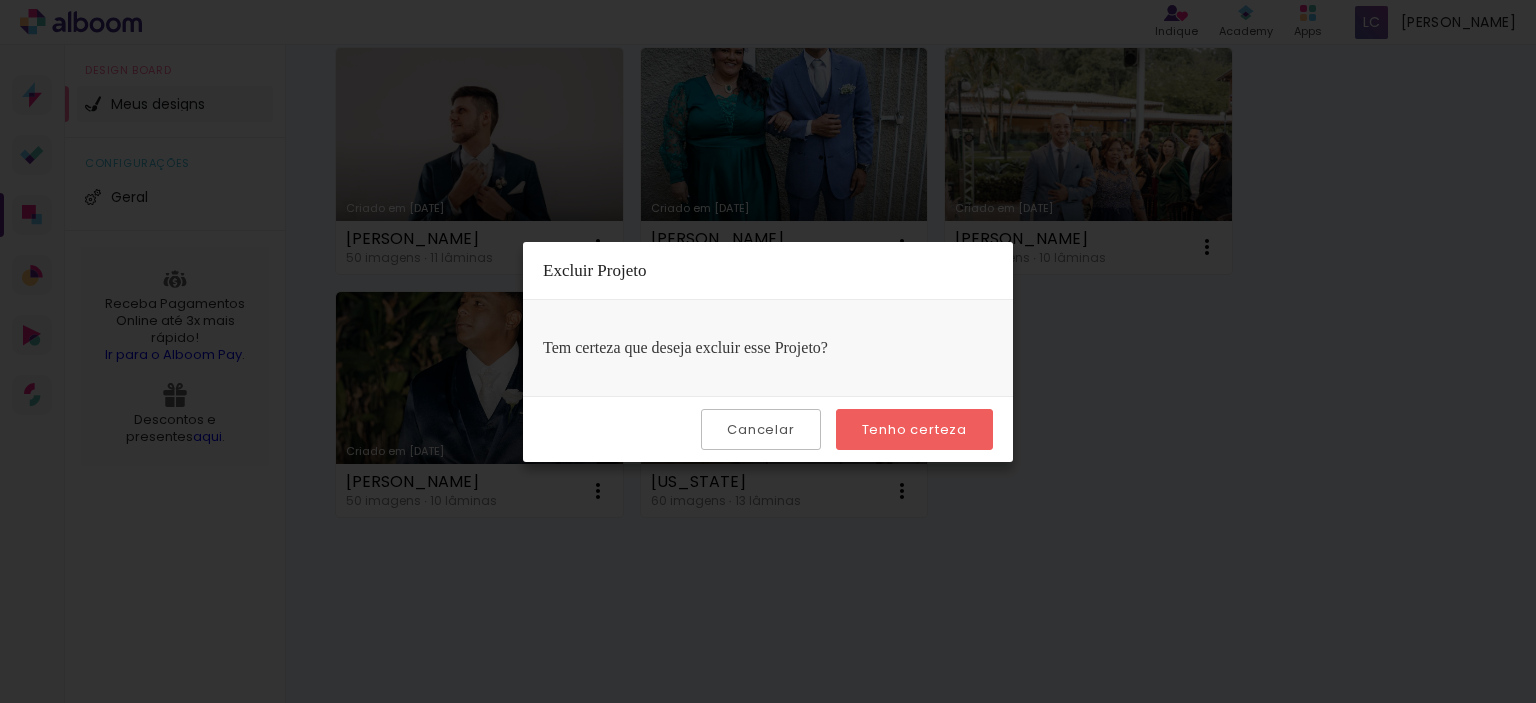 click on "Tenho certeza" at bounding box center [914, 429] 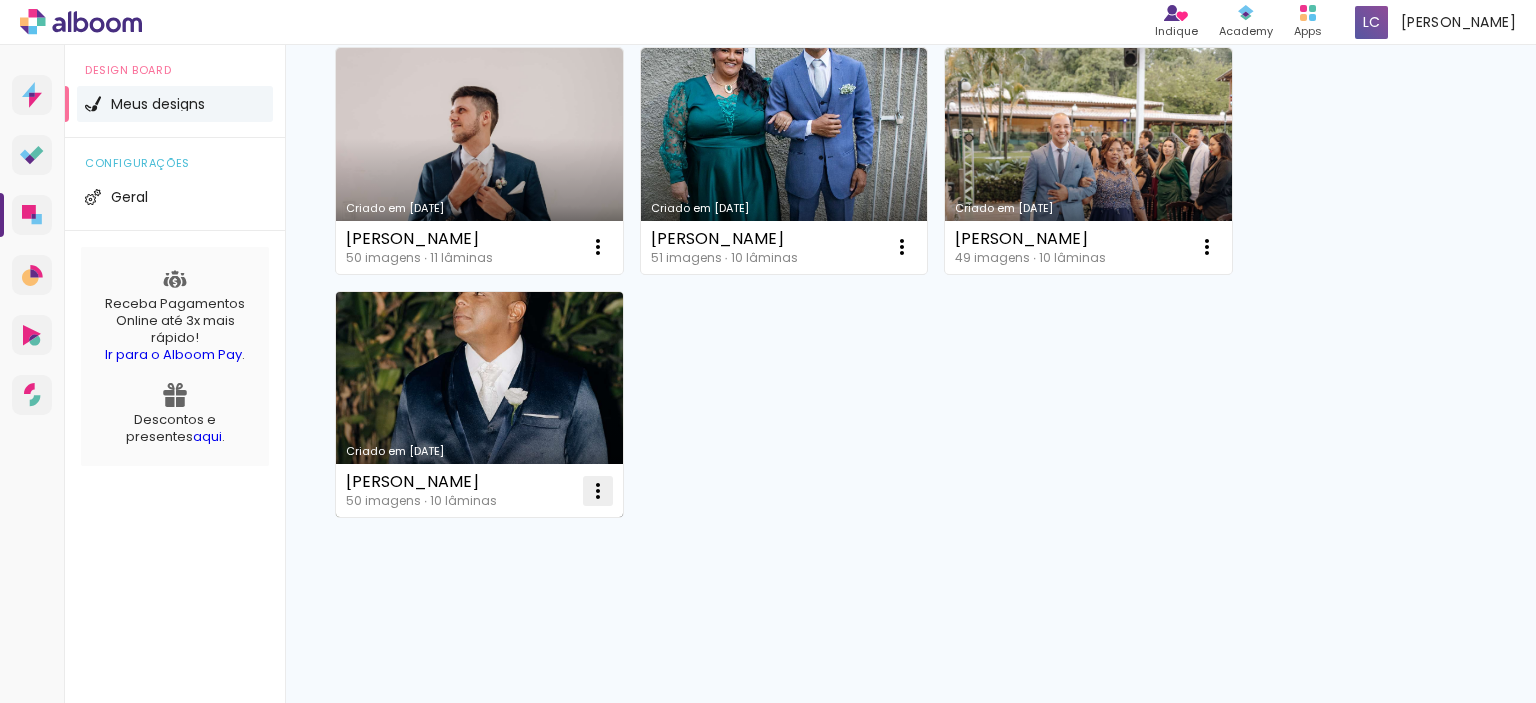 click at bounding box center (598, -240) 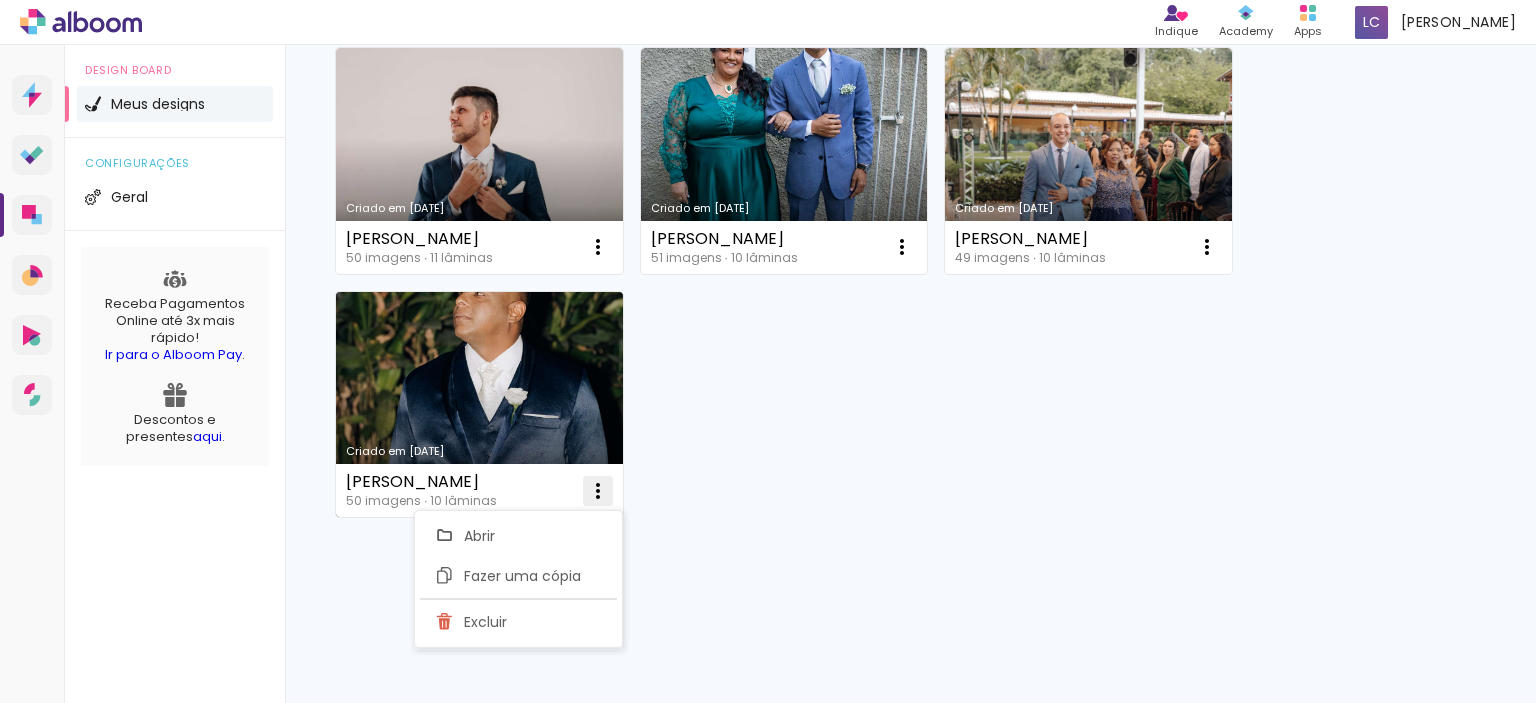 click on "Excluir" 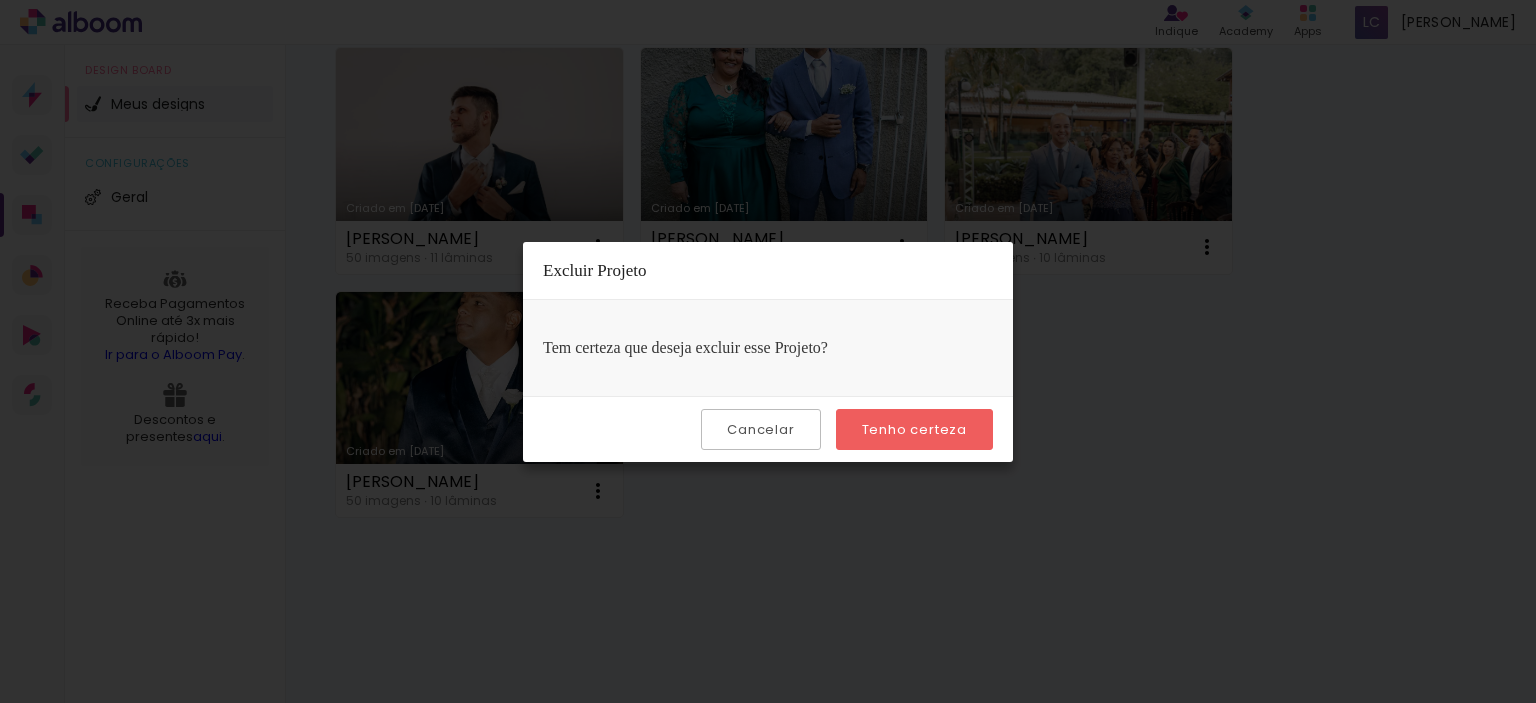 click on "Tenho certeza" at bounding box center (0, 0) 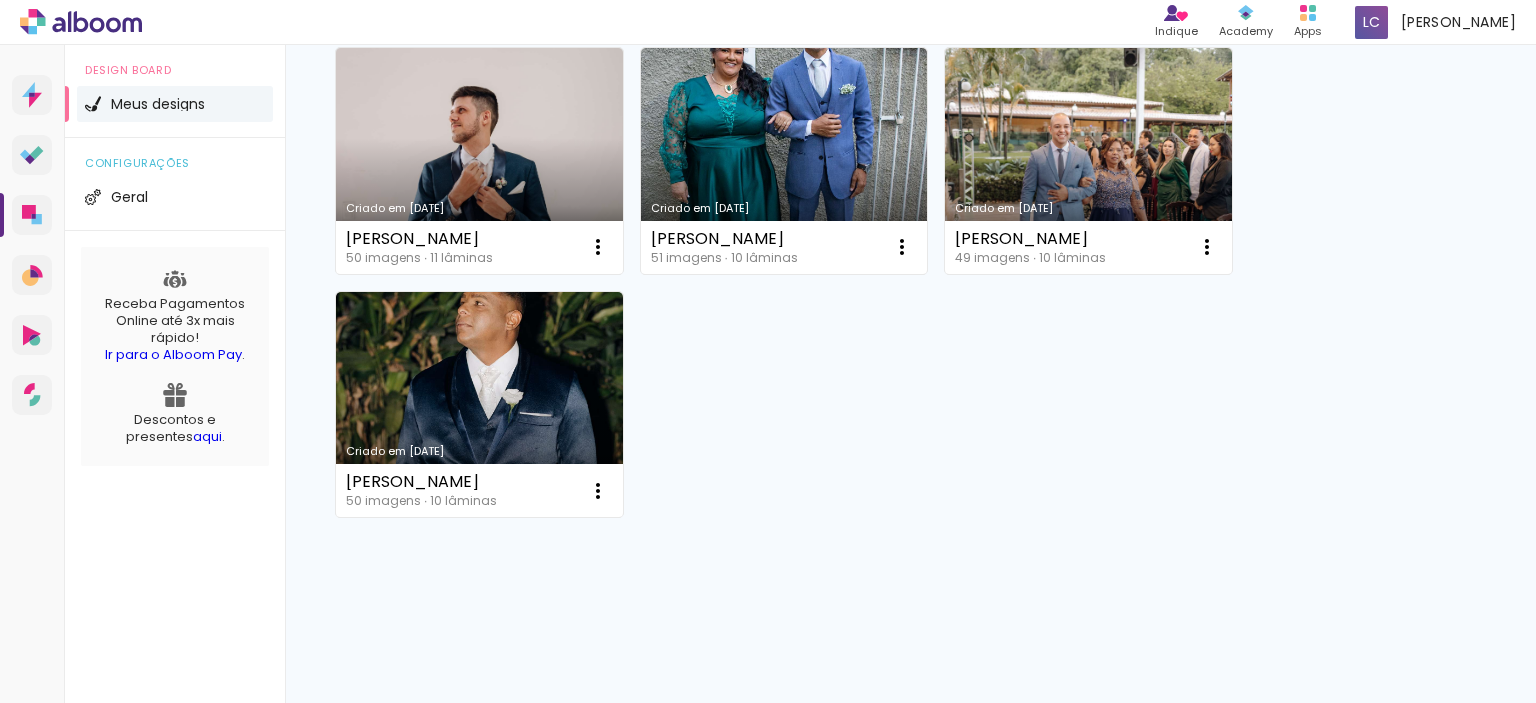 scroll, scrollTop: 568, scrollLeft: 0, axis: vertical 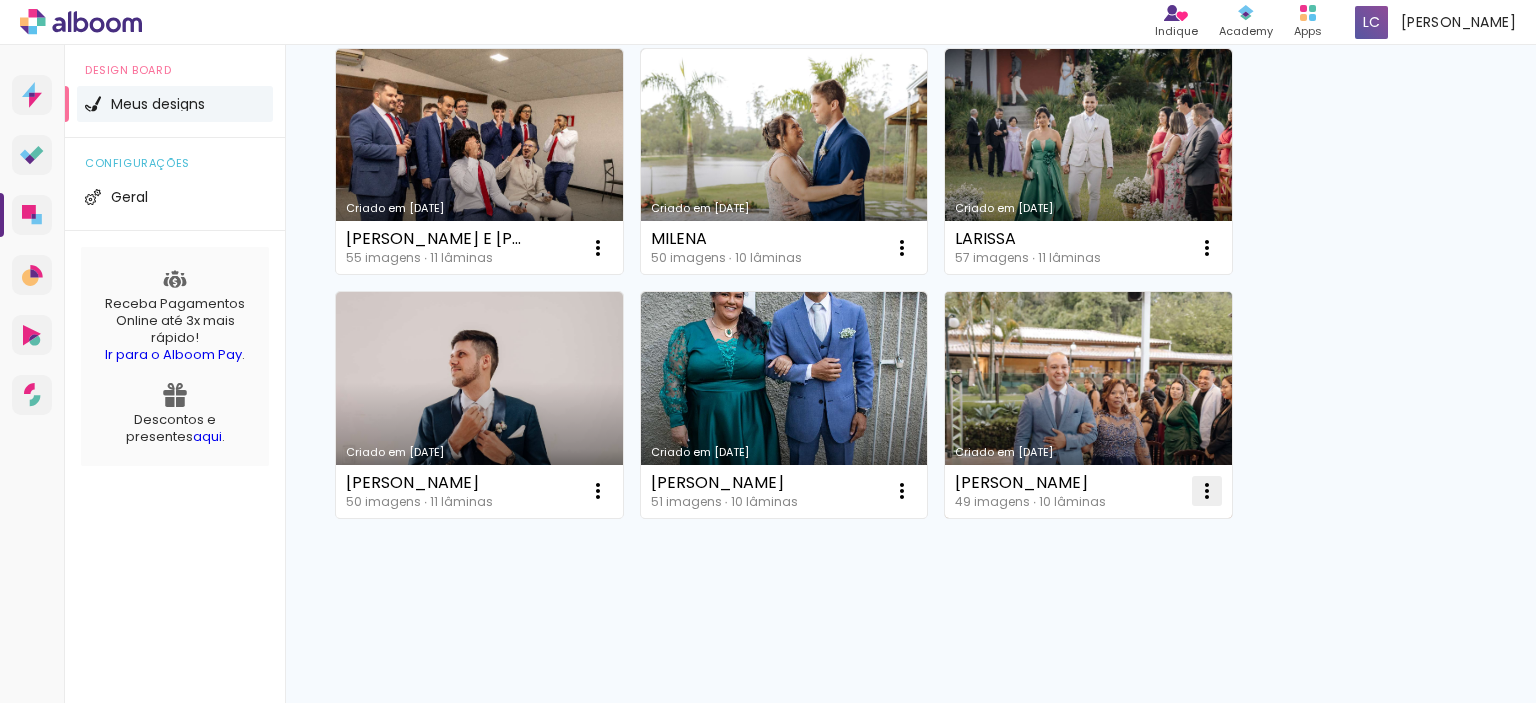 click at bounding box center (598, 4) 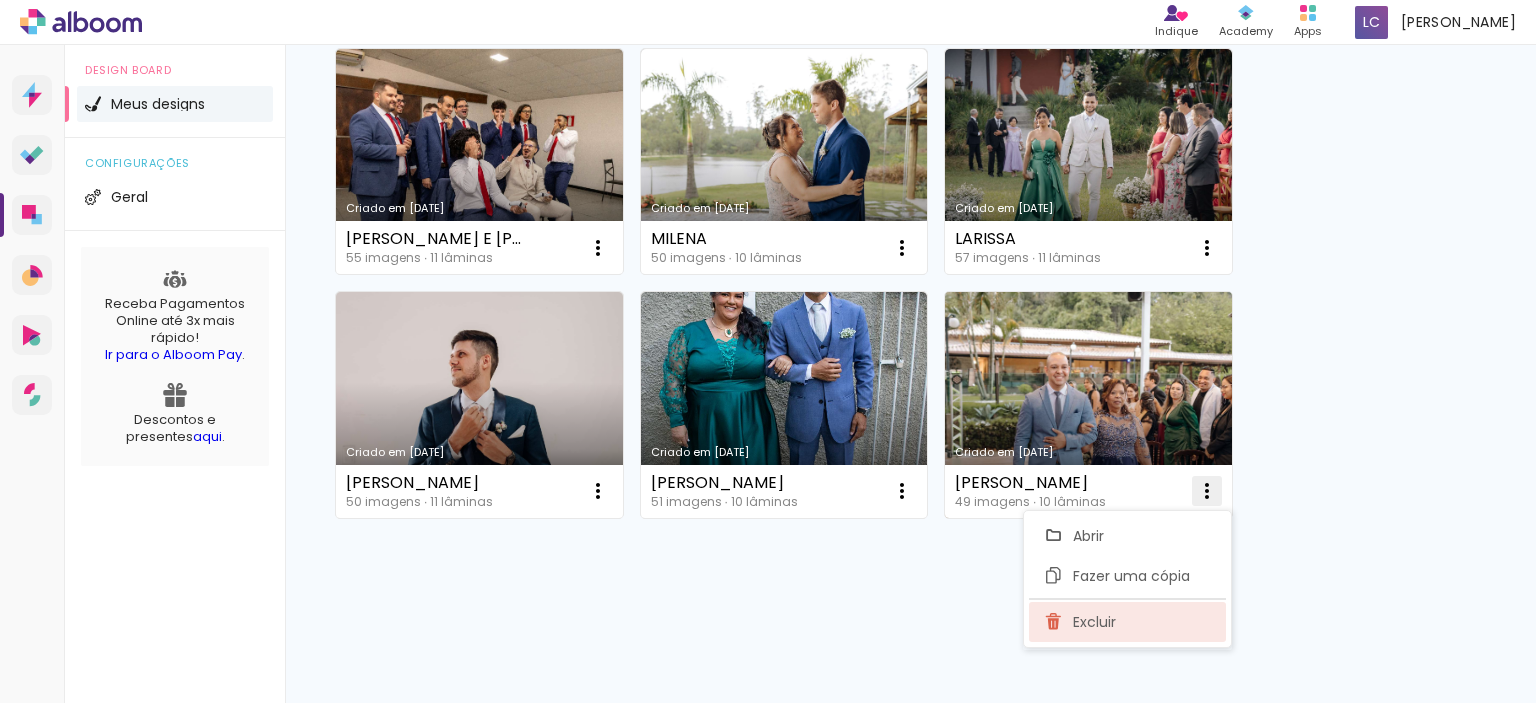 click on "Excluir" 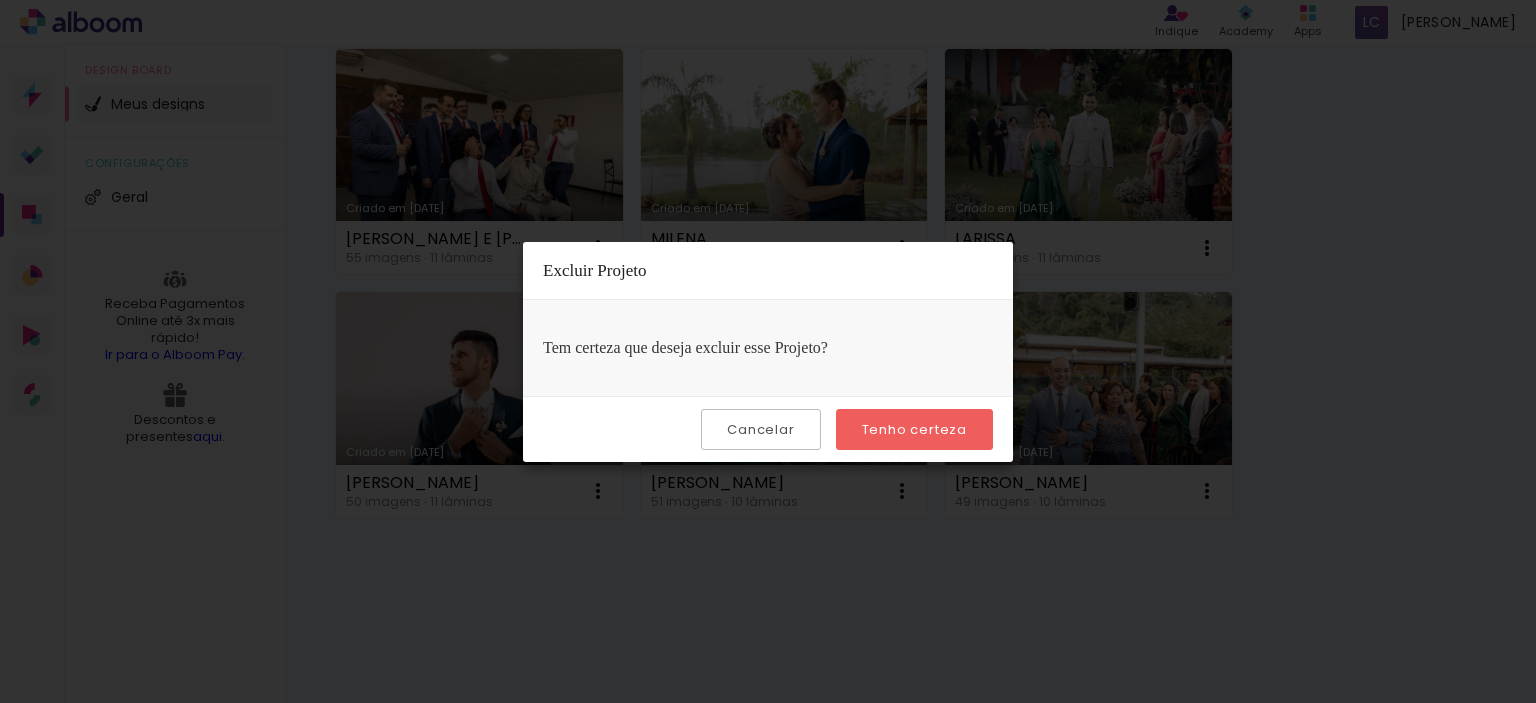 drag, startPoint x: 933, startPoint y: 429, endPoint x: 912, endPoint y: 440, distance: 23.70654 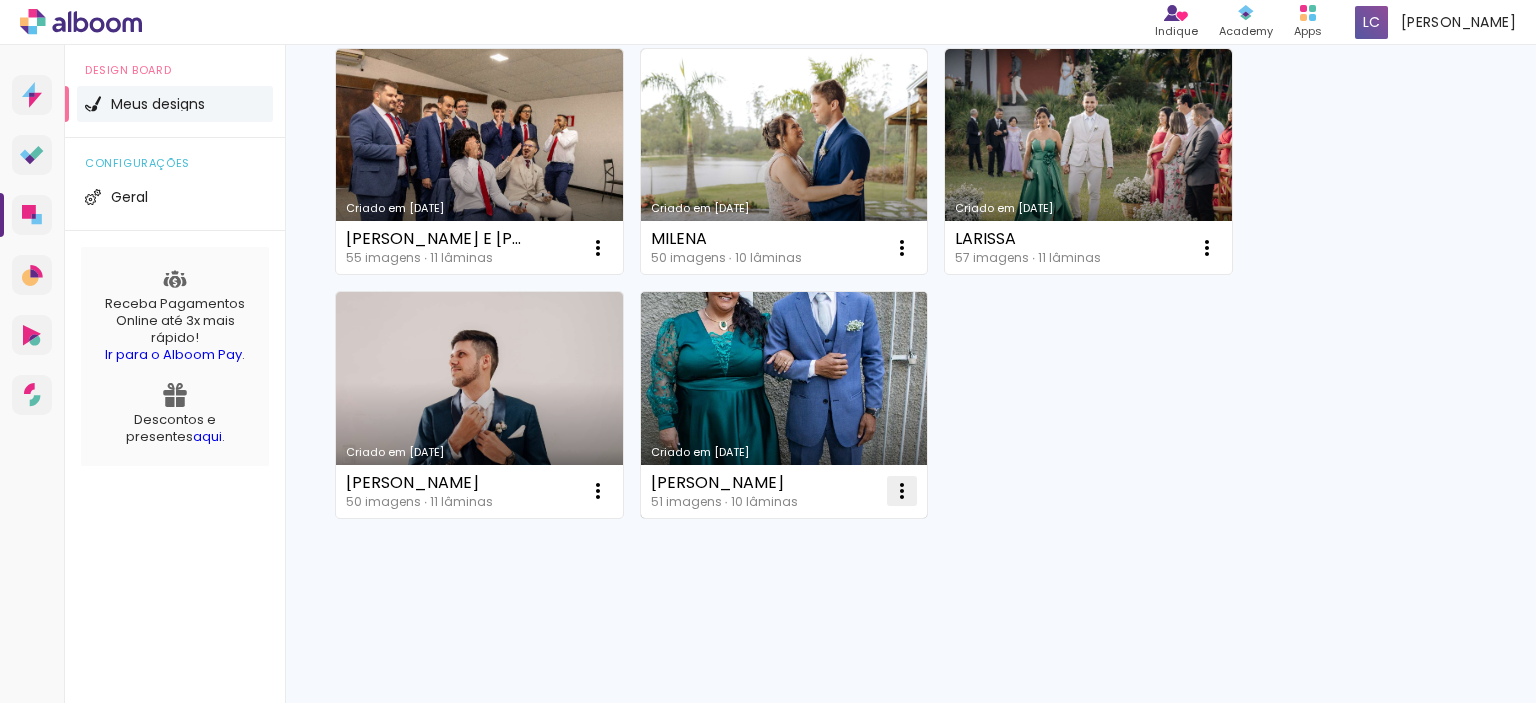 click at bounding box center [598, 4] 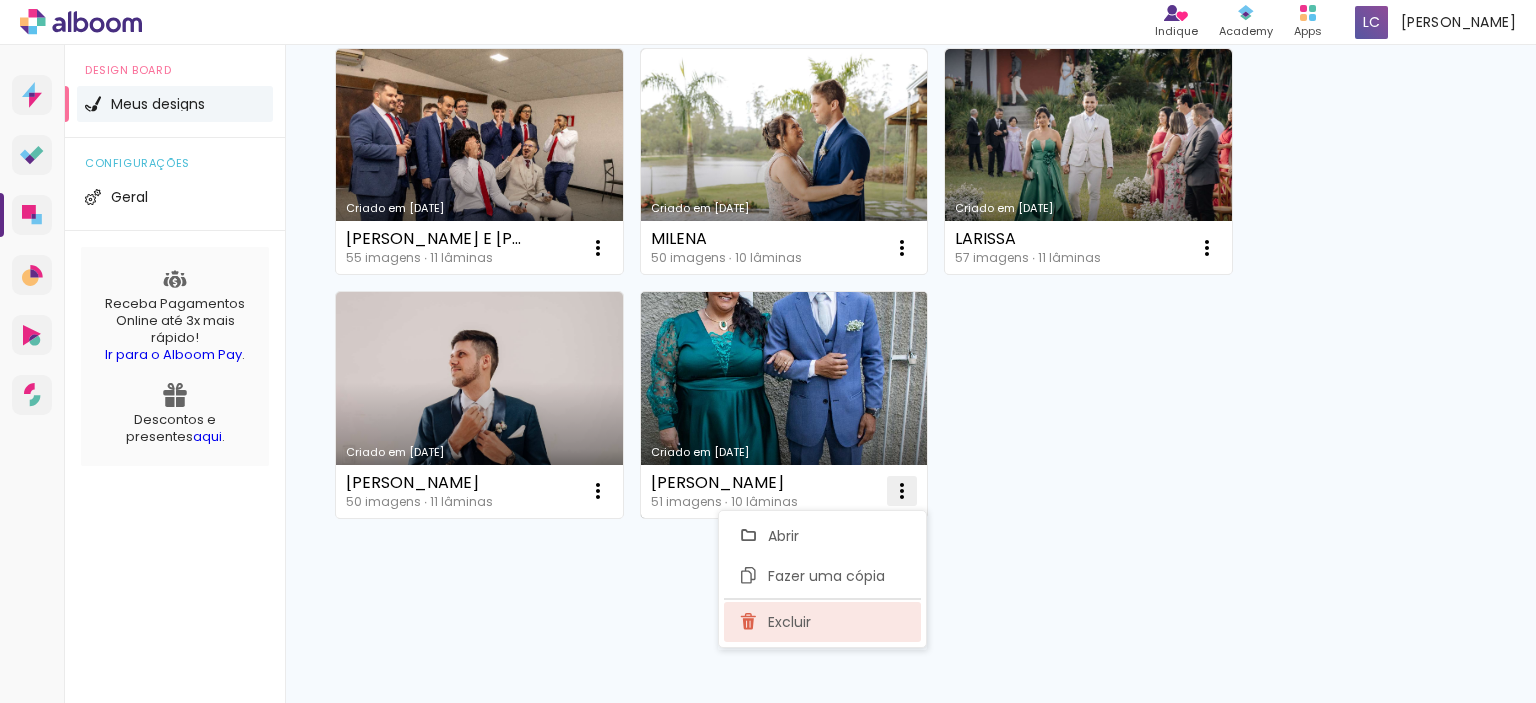 click on "Excluir" 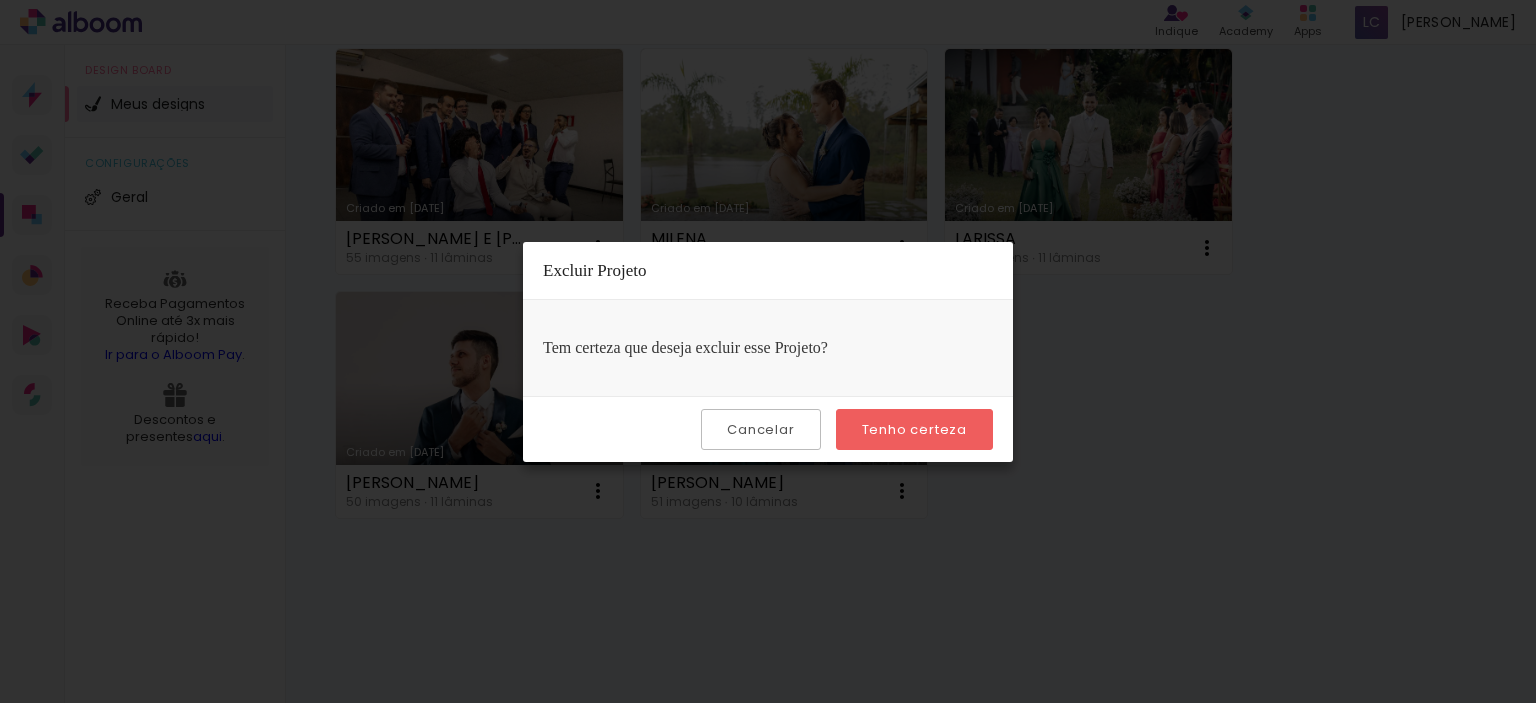 drag, startPoint x: 925, startPoint y: 427, endPoint x: 837, endPoint y: 473, distance: 99.29753 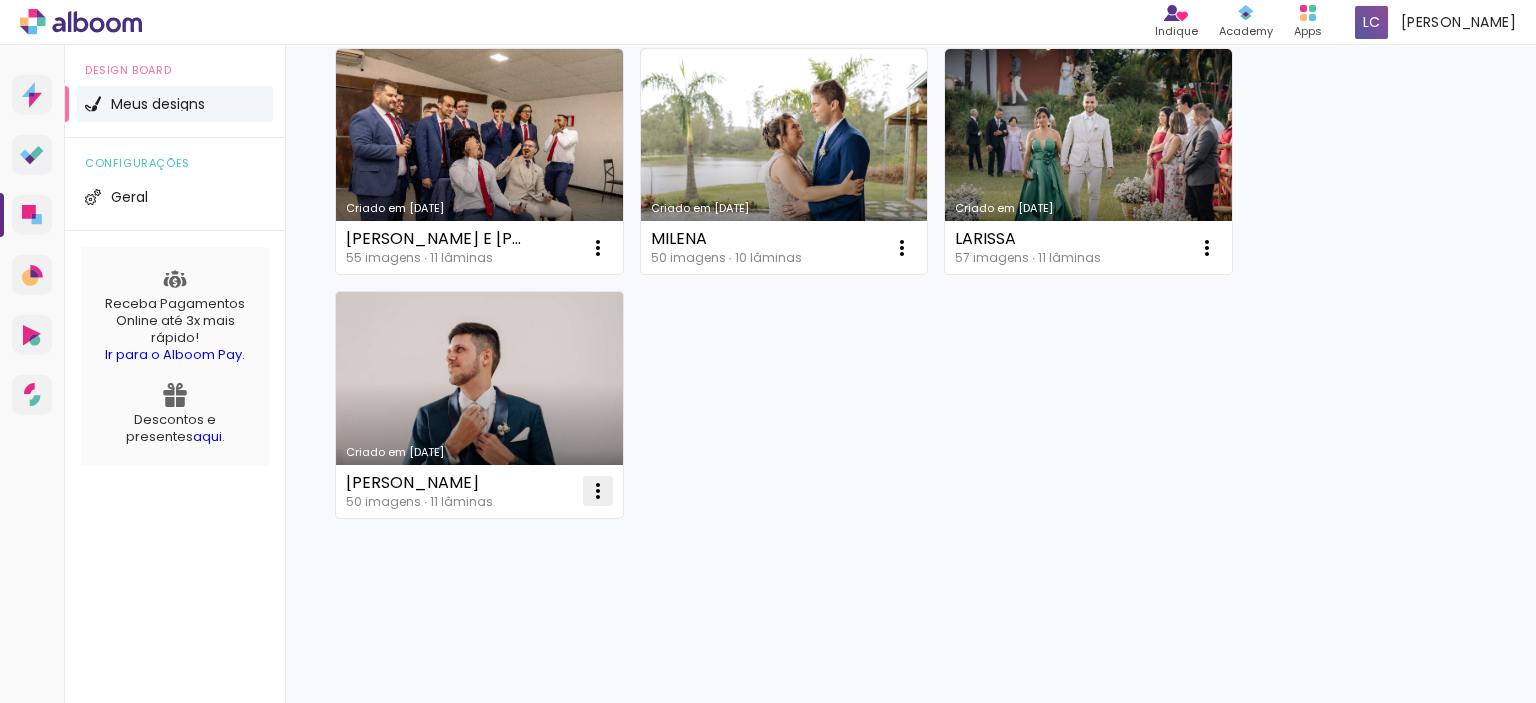 click at bounding box center [598, 4] 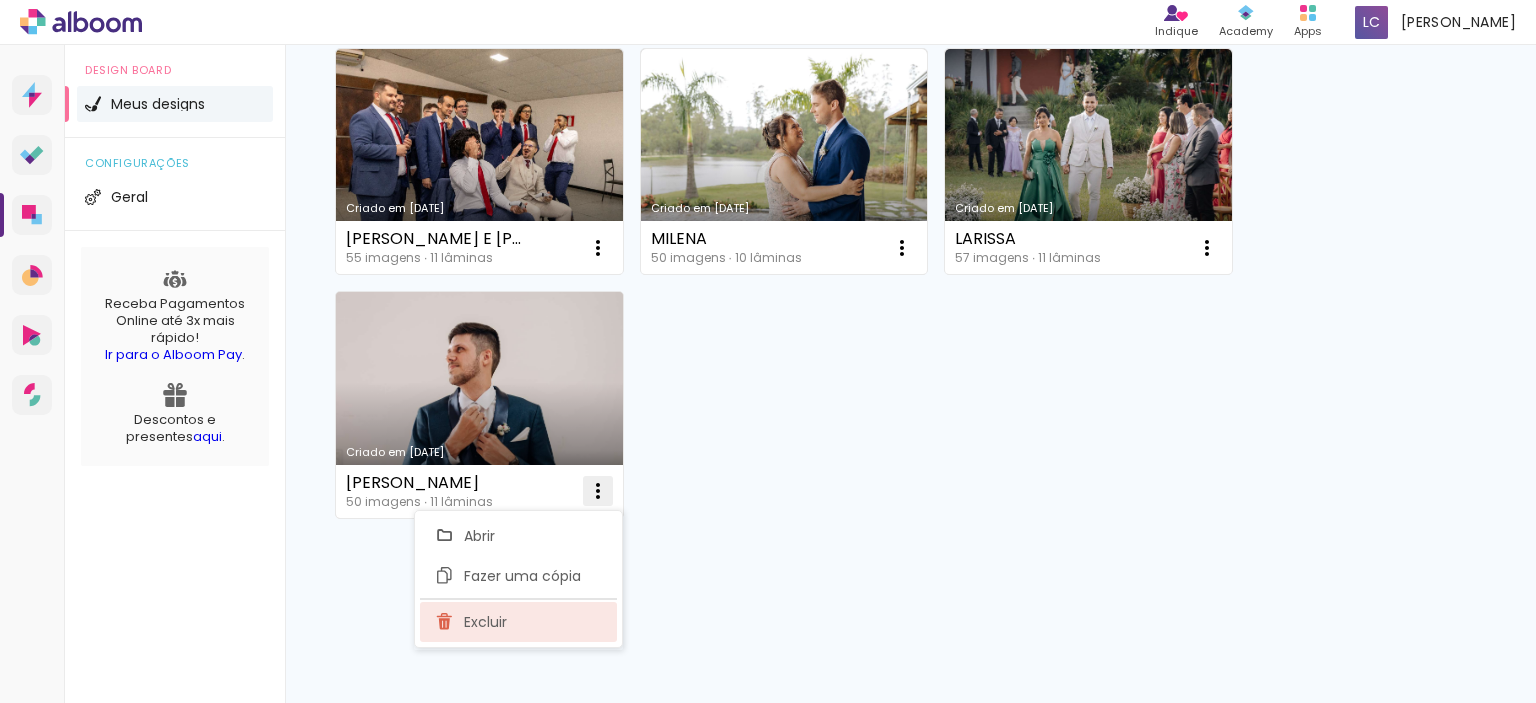 click on "Excluir" 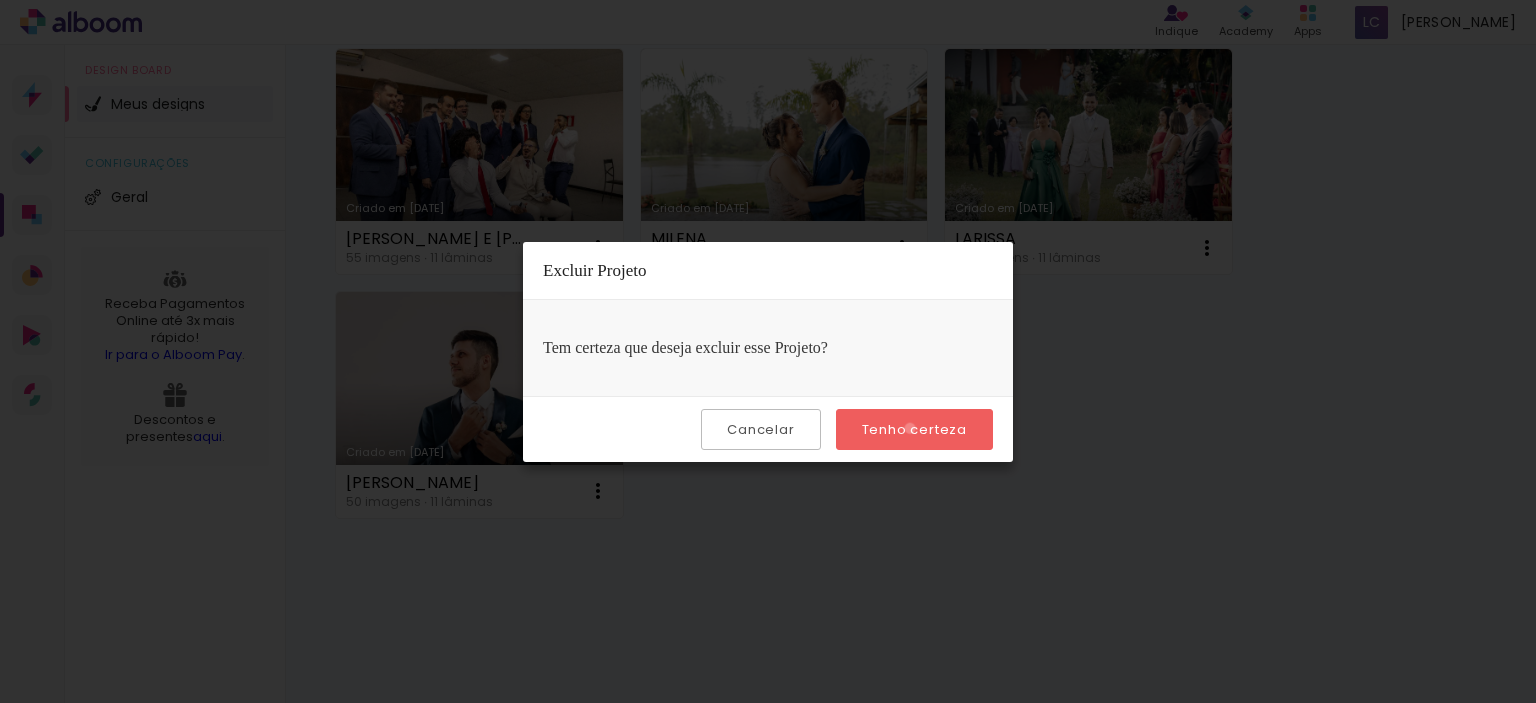 click on "Tenho certeza" at bounding box center [0, 0] 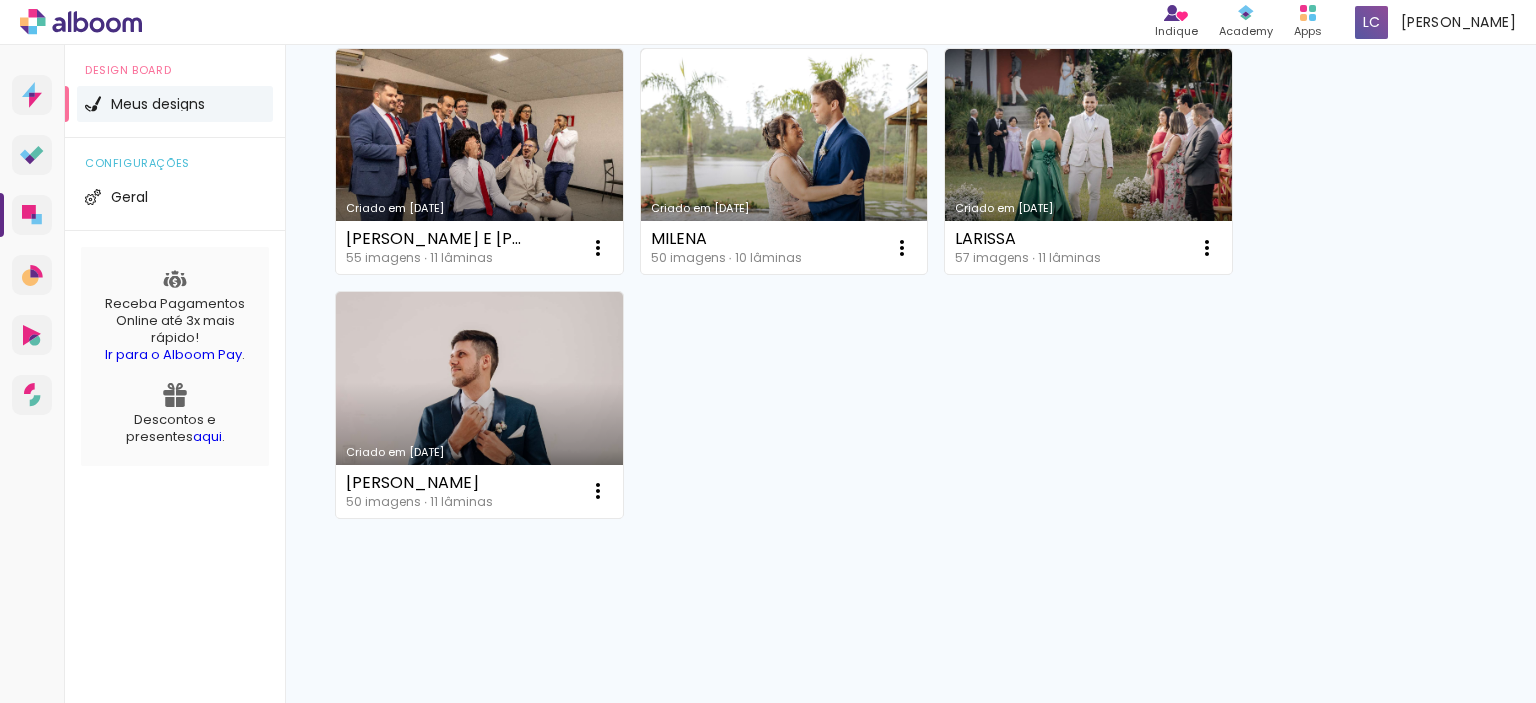 scroll, scrollTop: 325, scrollLeft: 0, axis: vertical 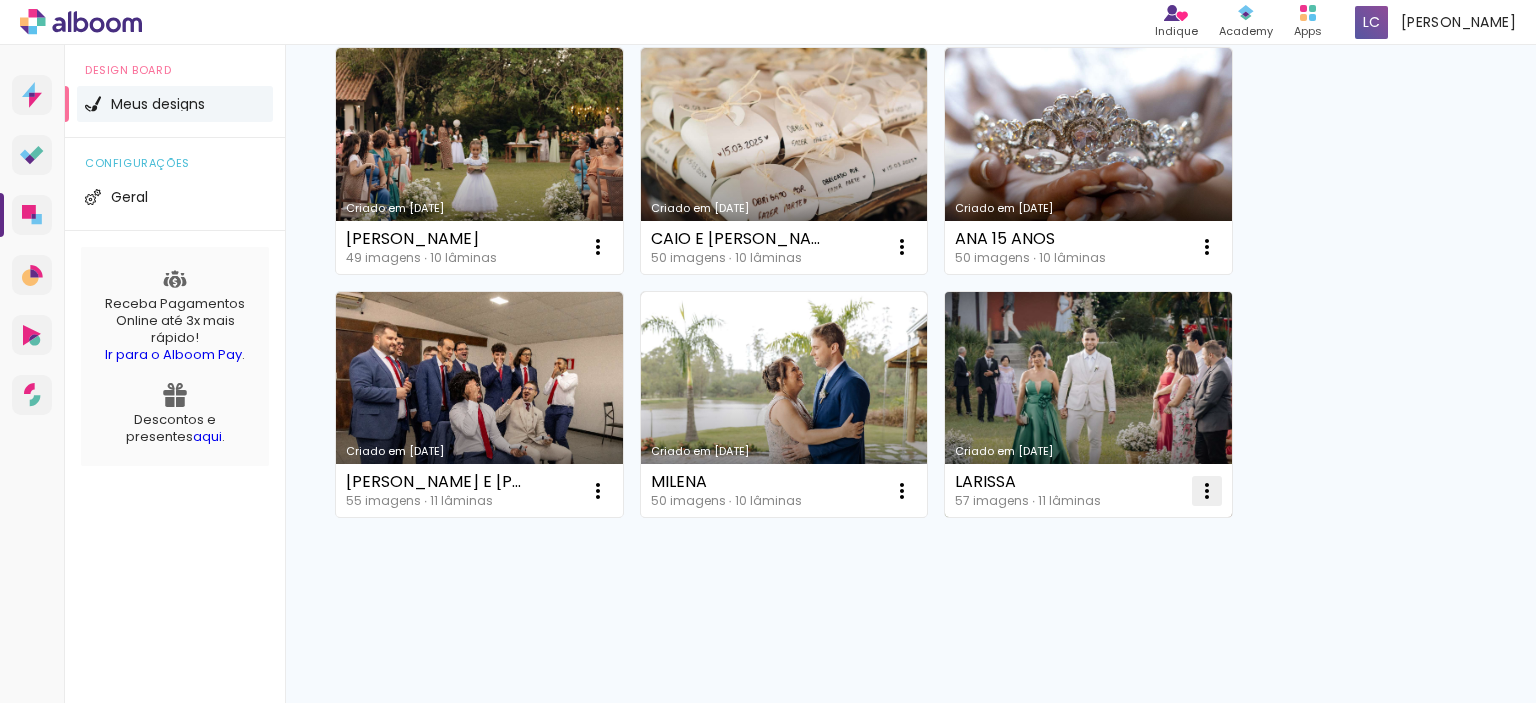 click at bounding box center [598, 247] 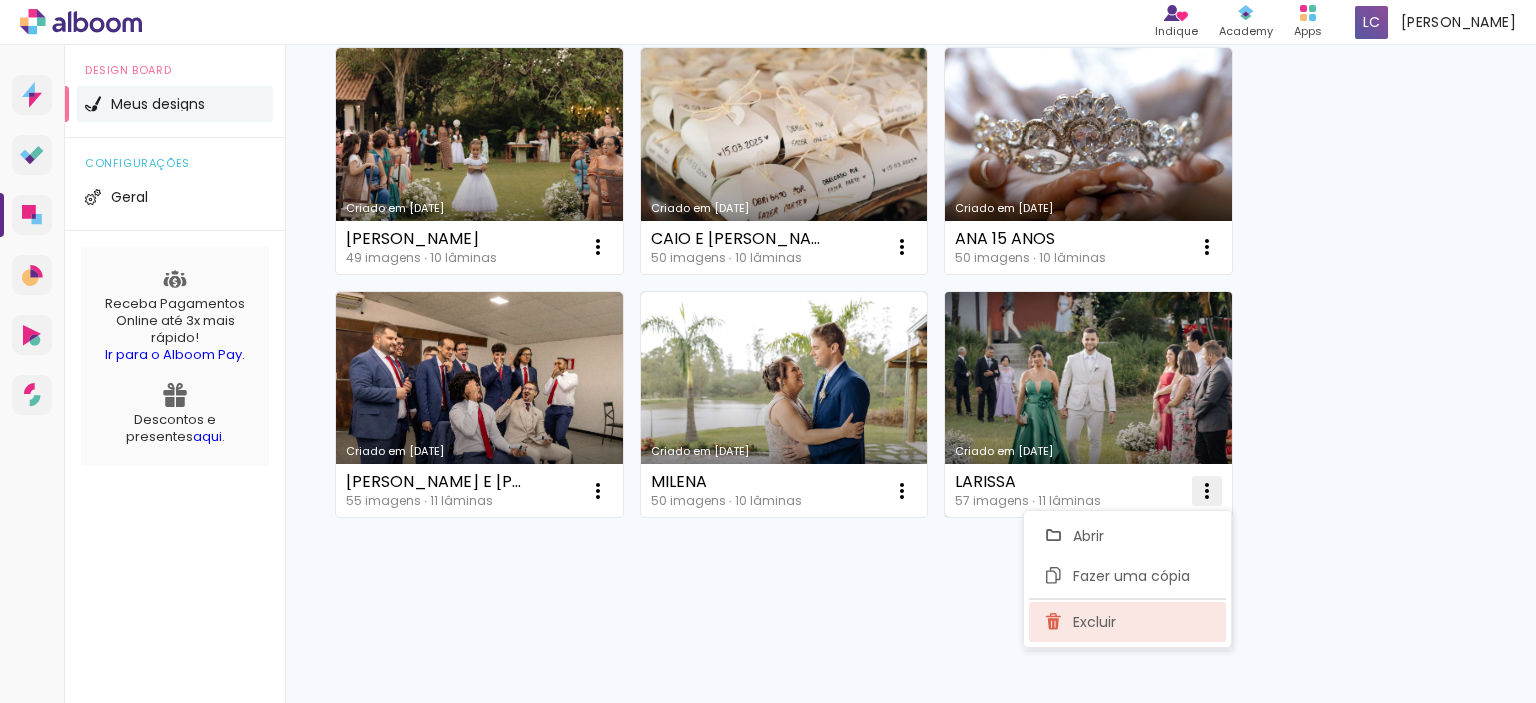 click on "Excluir" 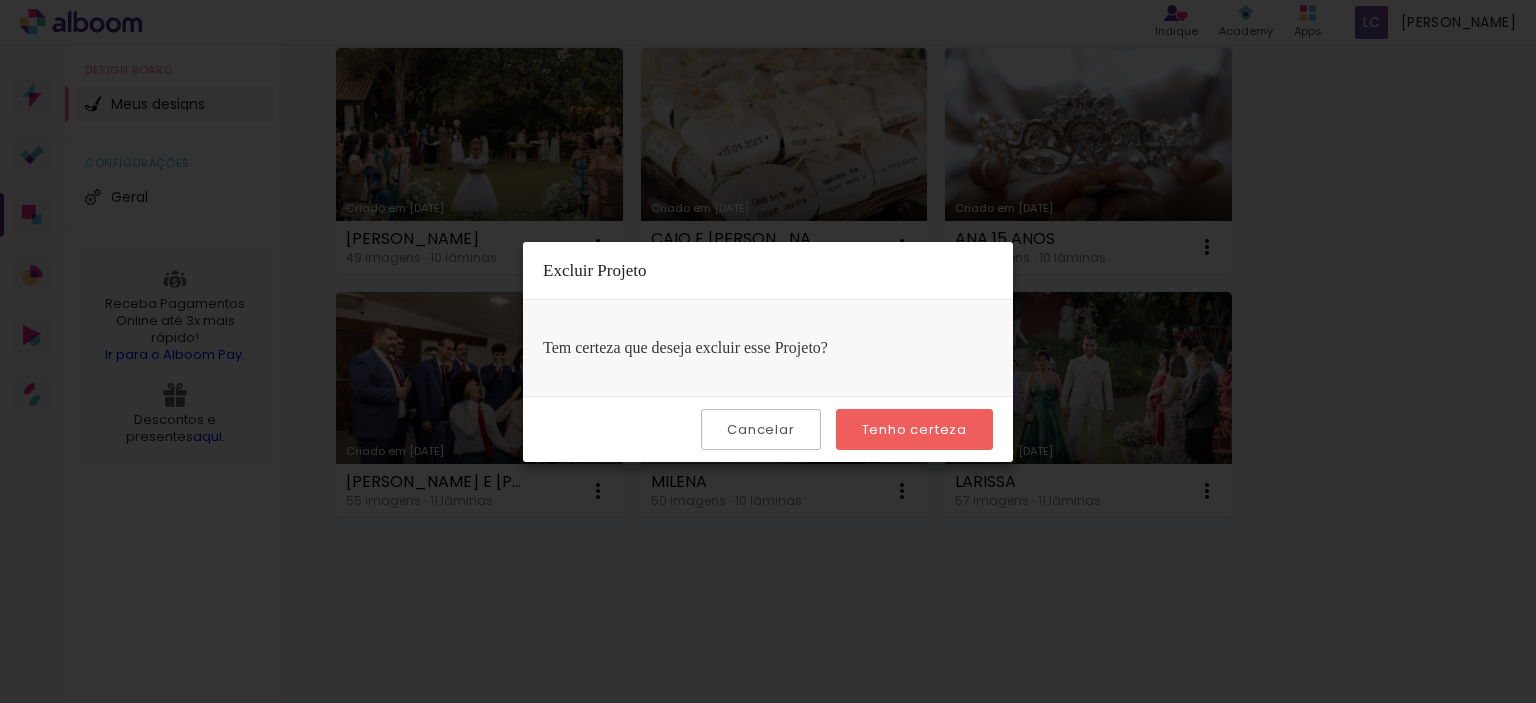 click on "Tenho certeza" at bounding box center (0, 0) 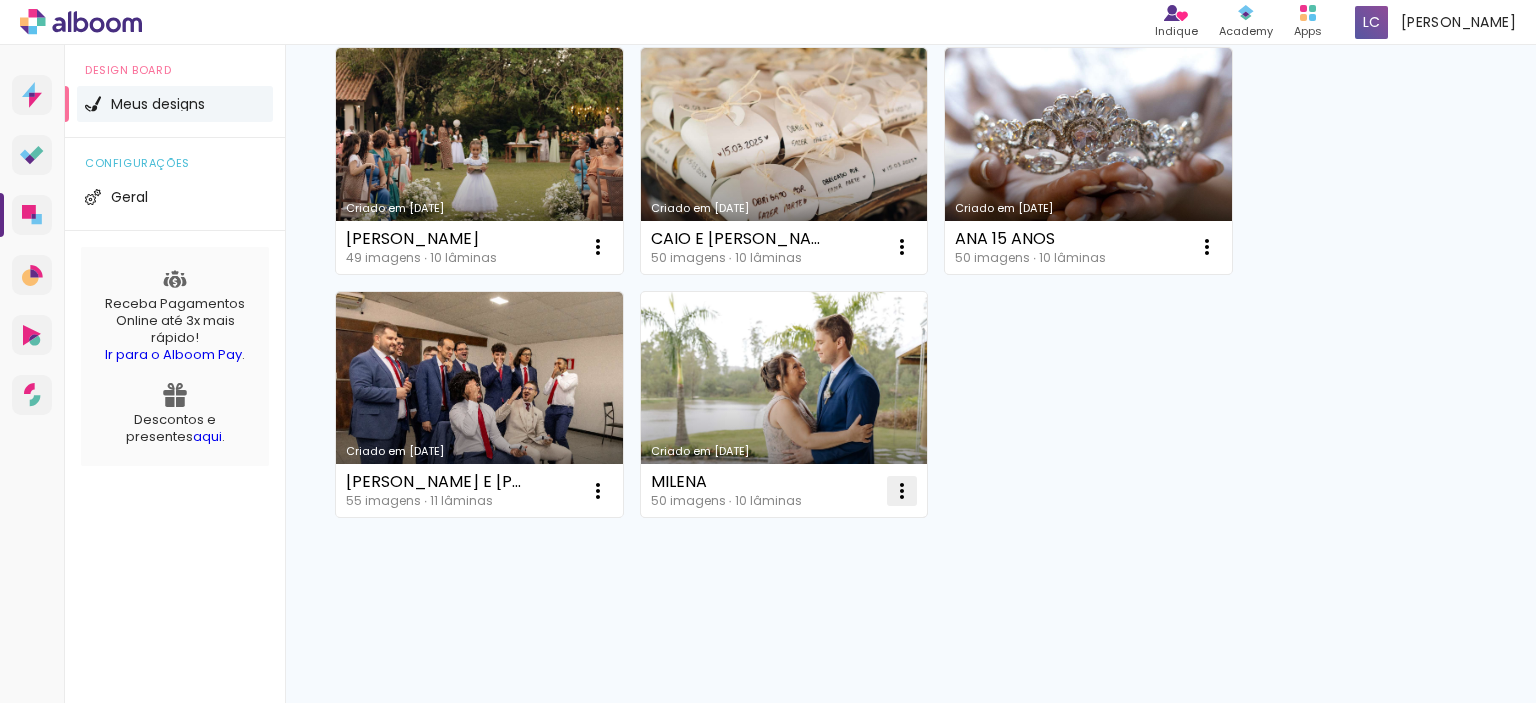 click at bounding box center [598, 247] 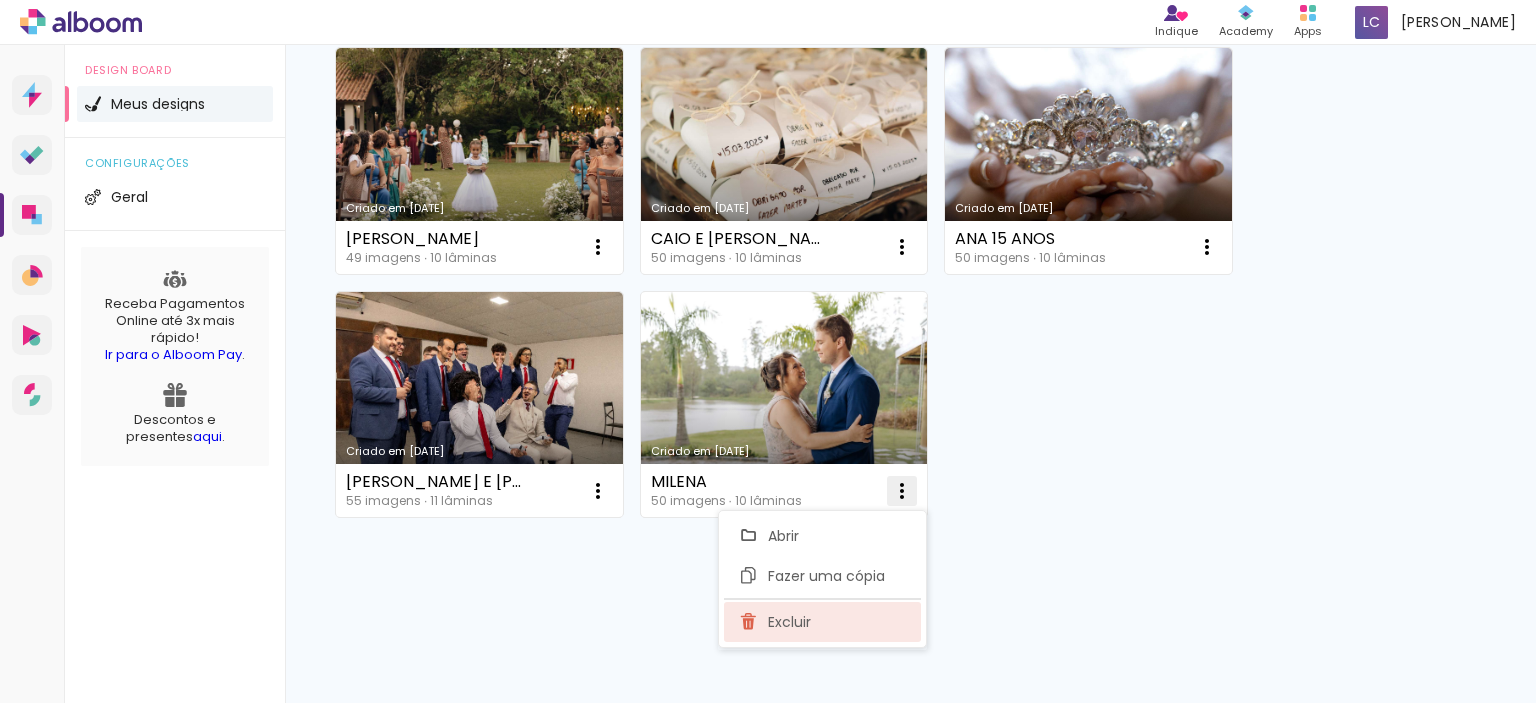 click on "Excluir" 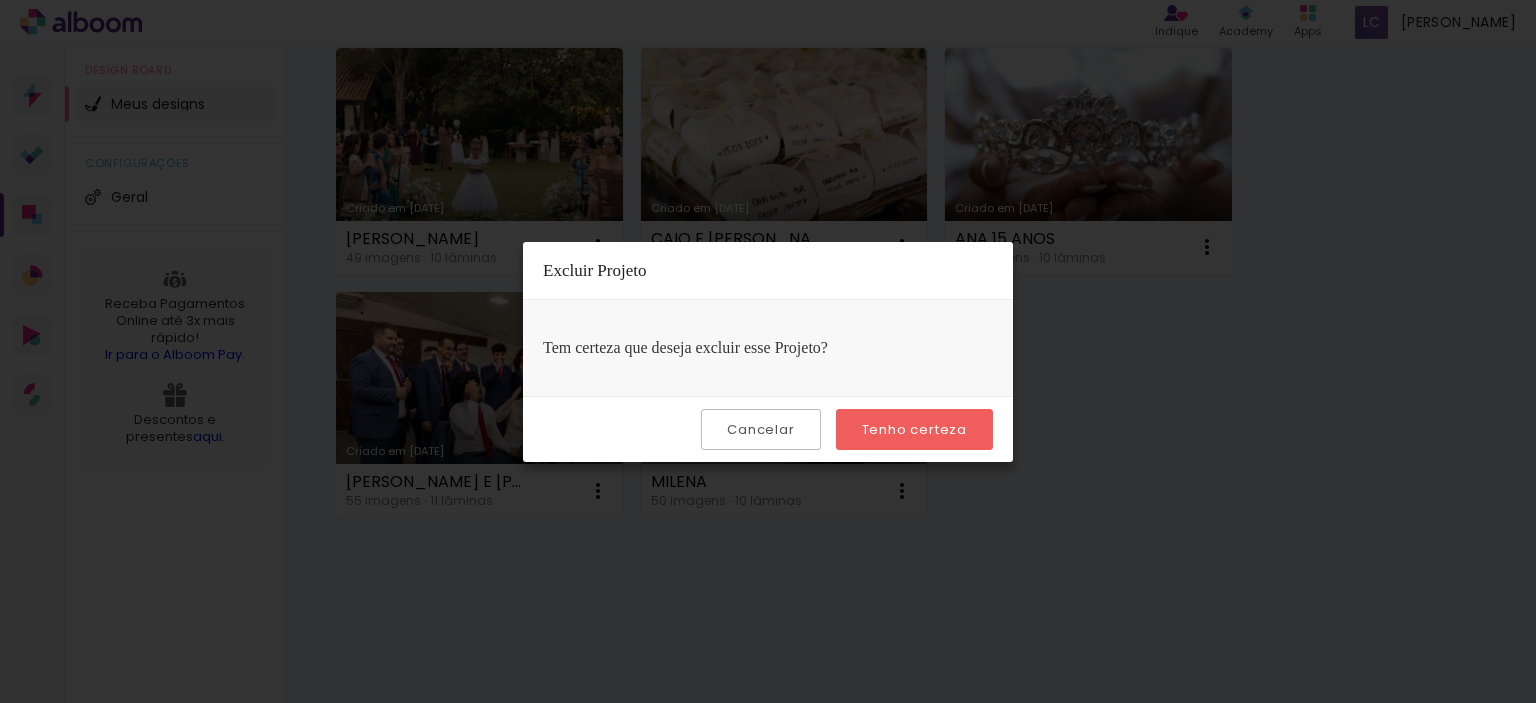 click on "Tenho certeza" at bounding box center (0, 0) 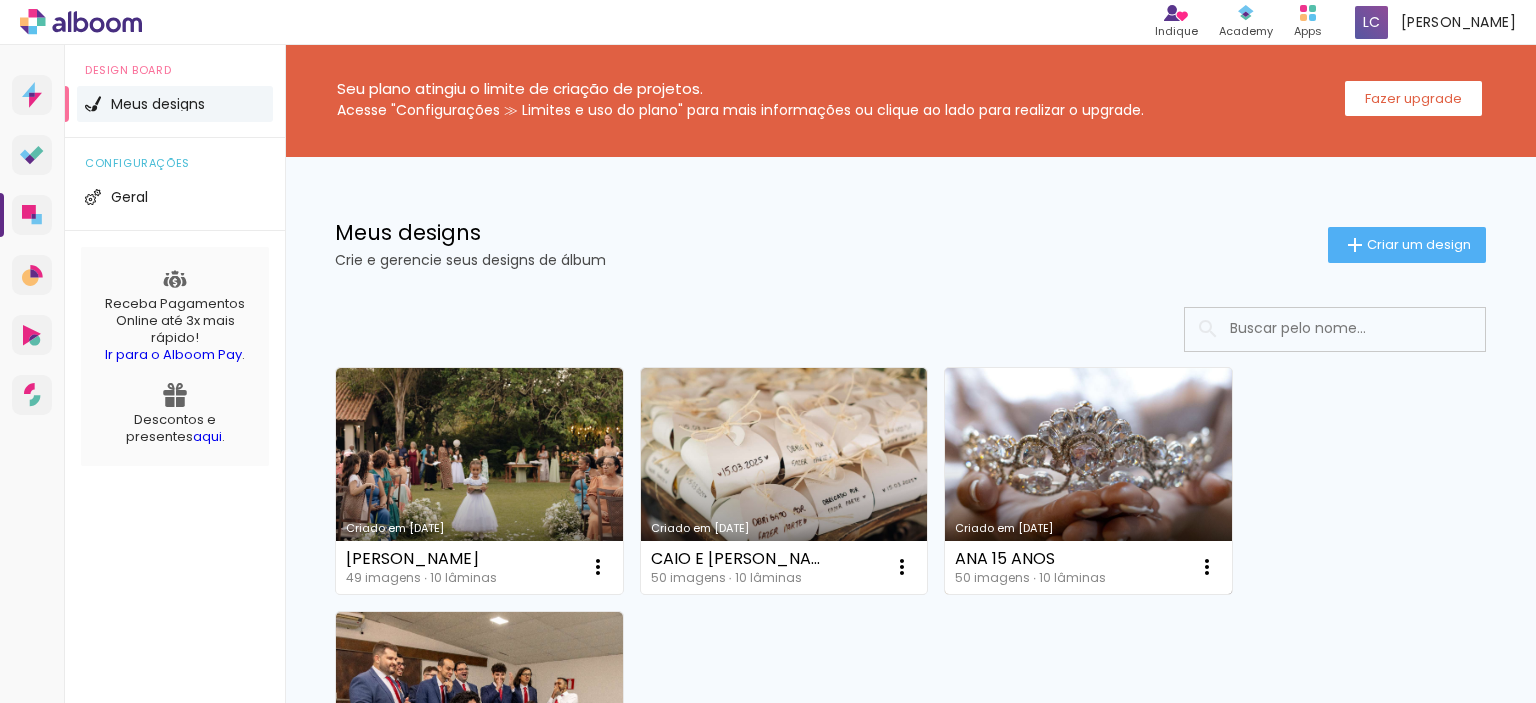 scroll, scrollTop: 0, scrollLeft: 0, axis: both 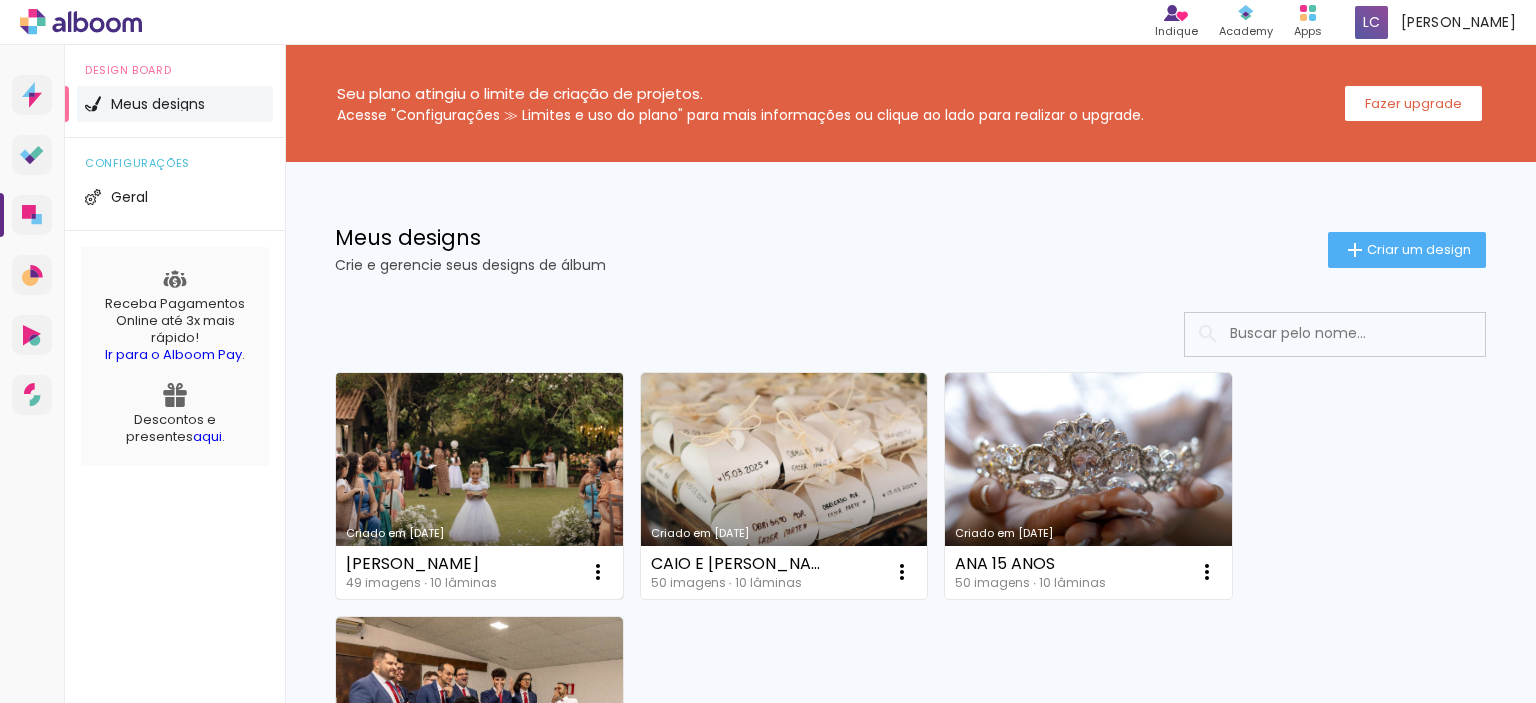 click on "Criado em [DATE]" at bounding box center (479, 486) 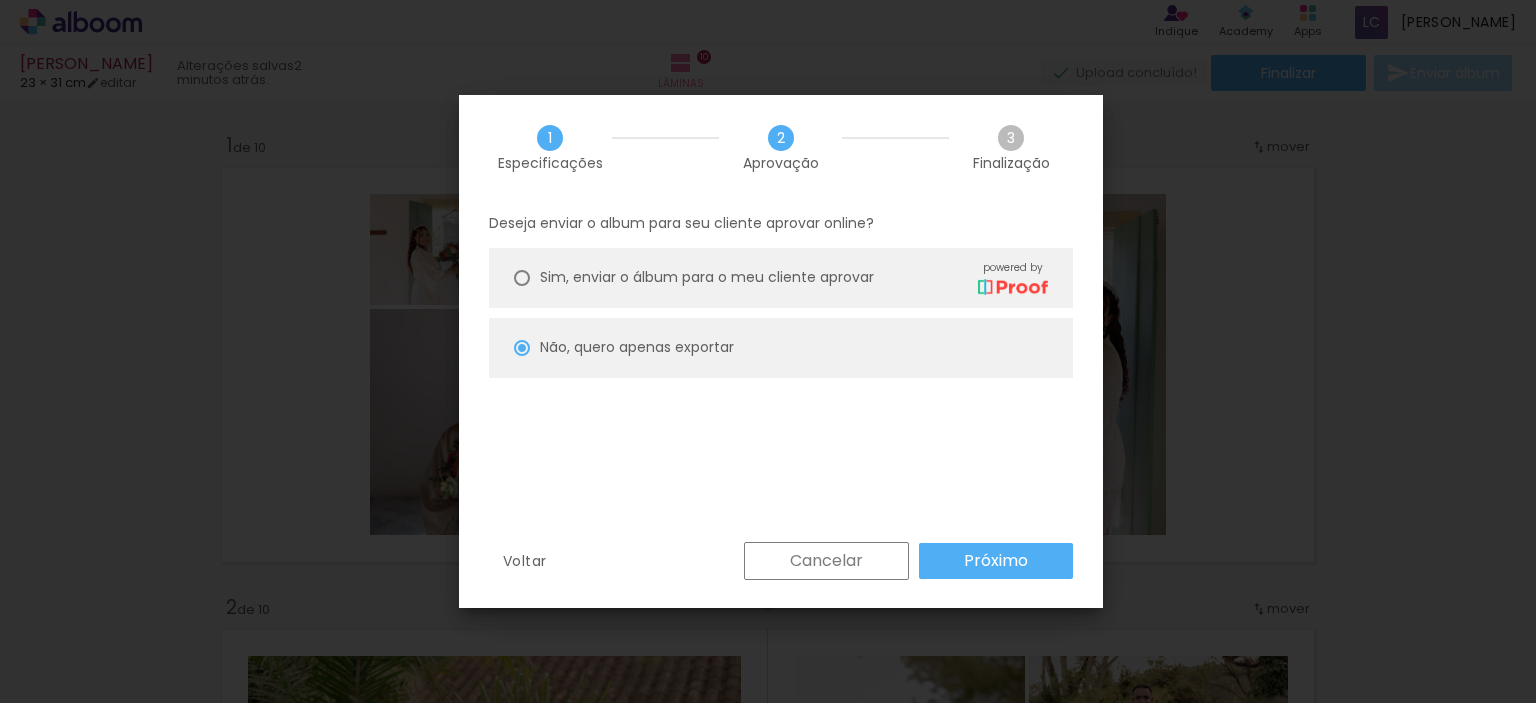 click on "Próximo" at bounding box center [0, 0] 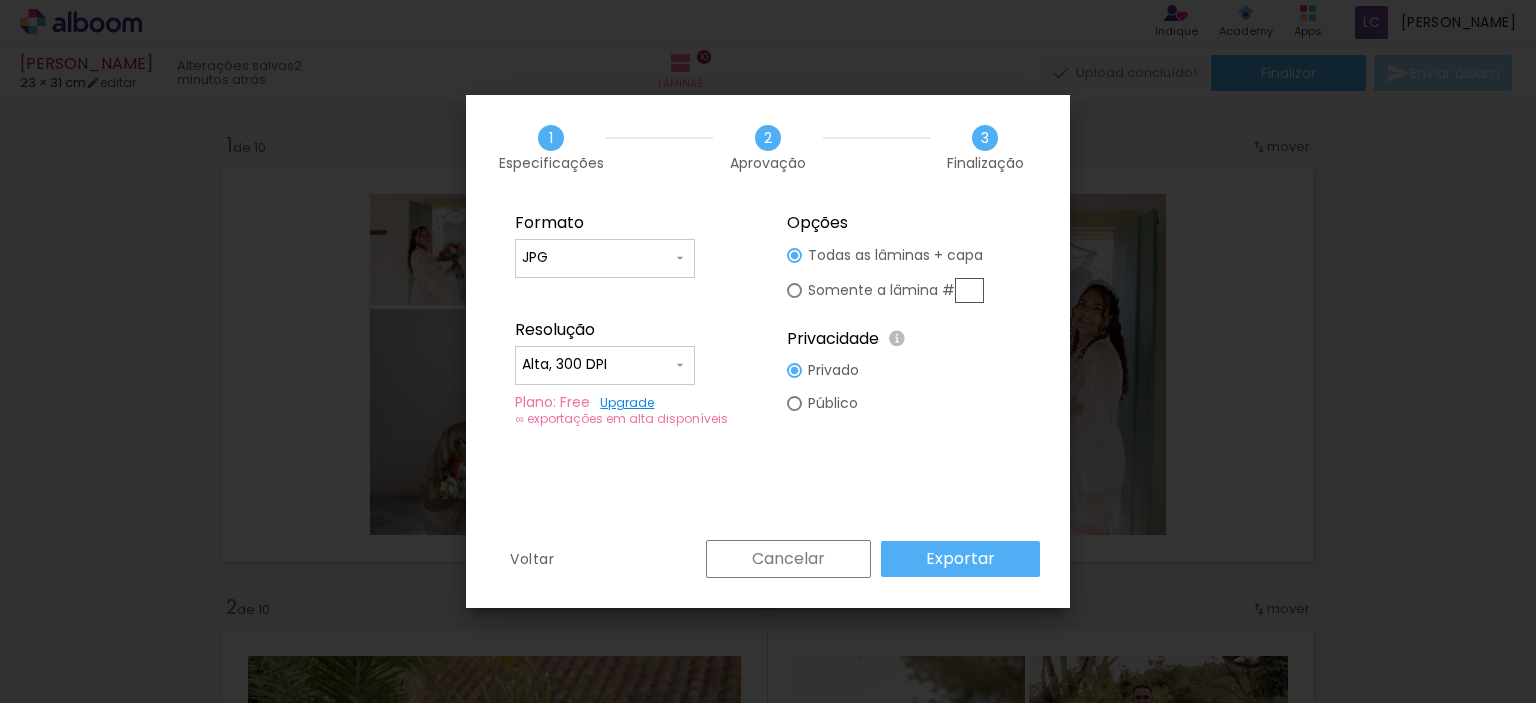 scroll, scrollTop: 1000, scrollLeft: 0, axis: vertical 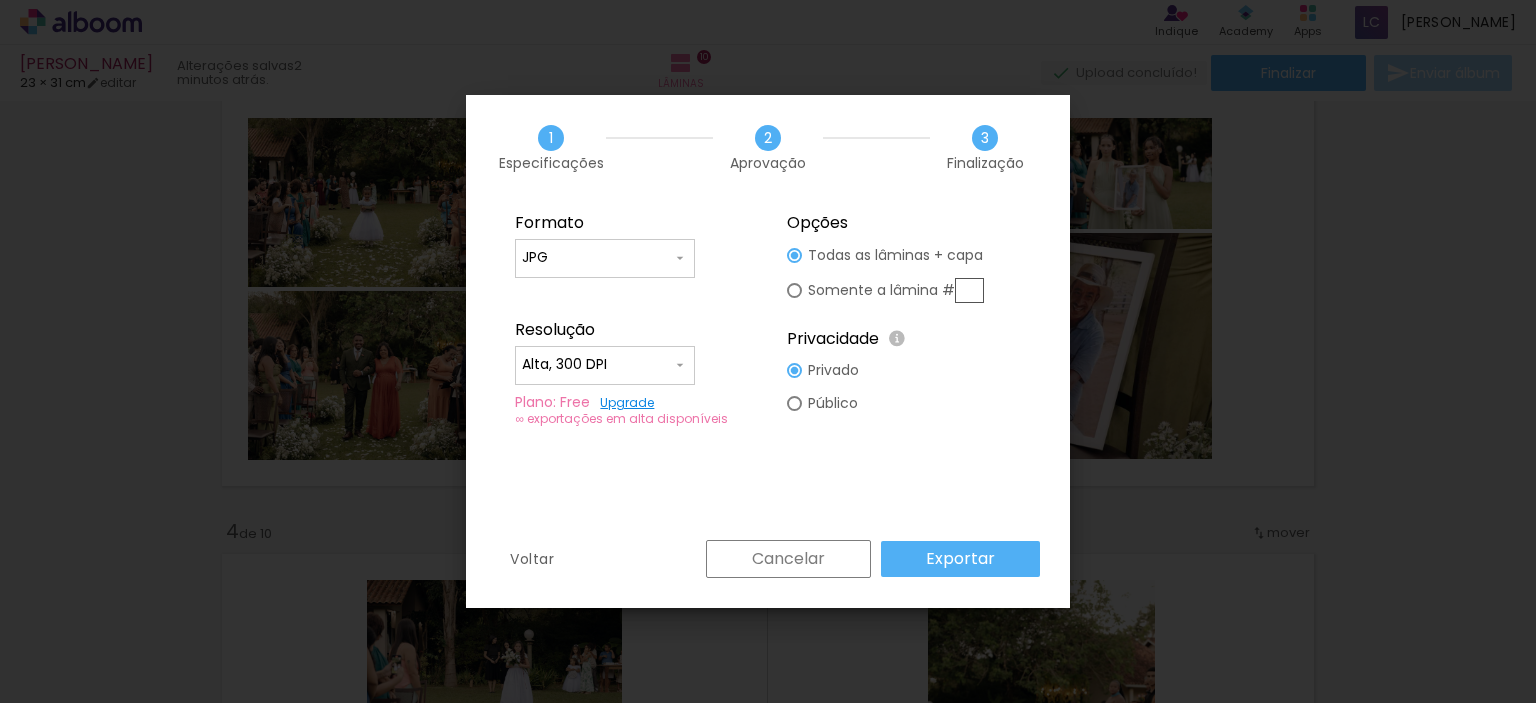 click on "Exportar" at bounding box center (0, 0) 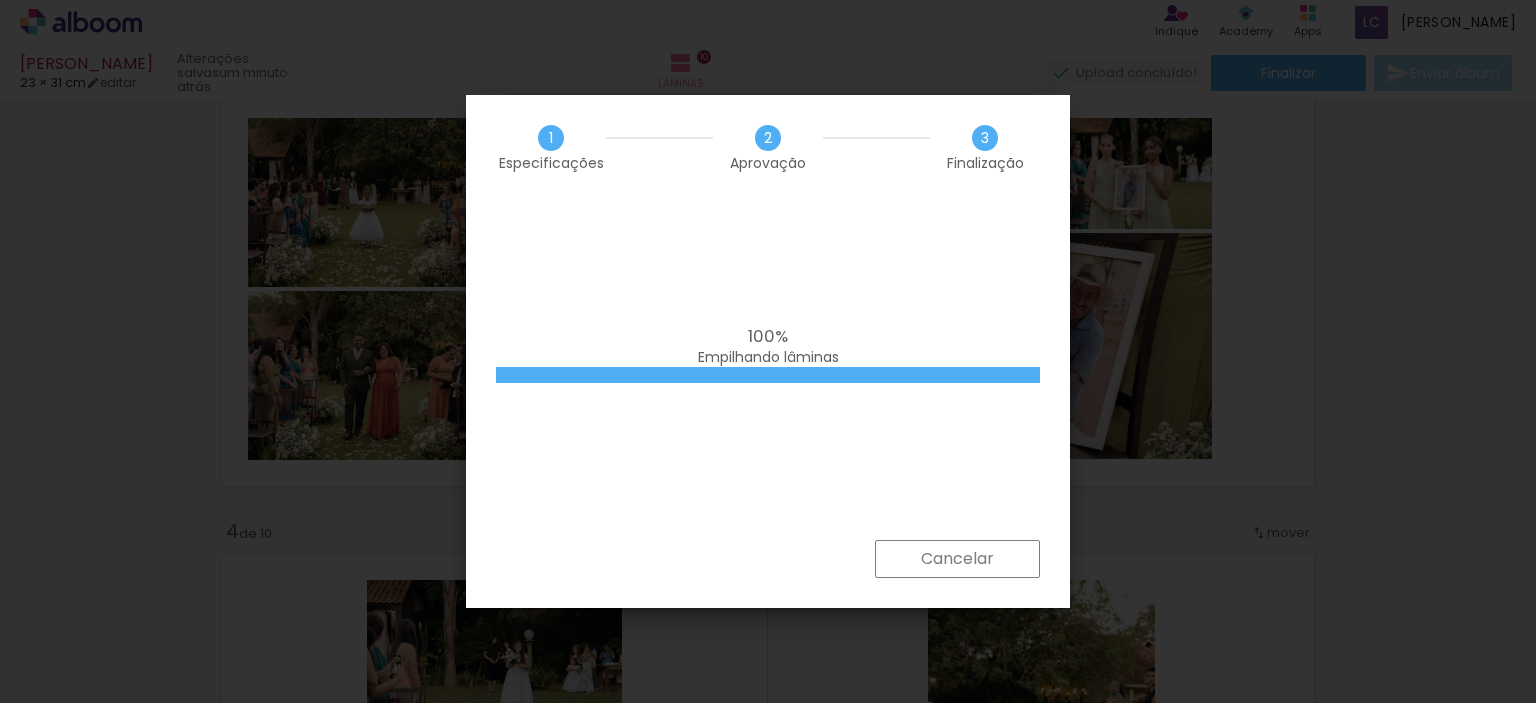 click 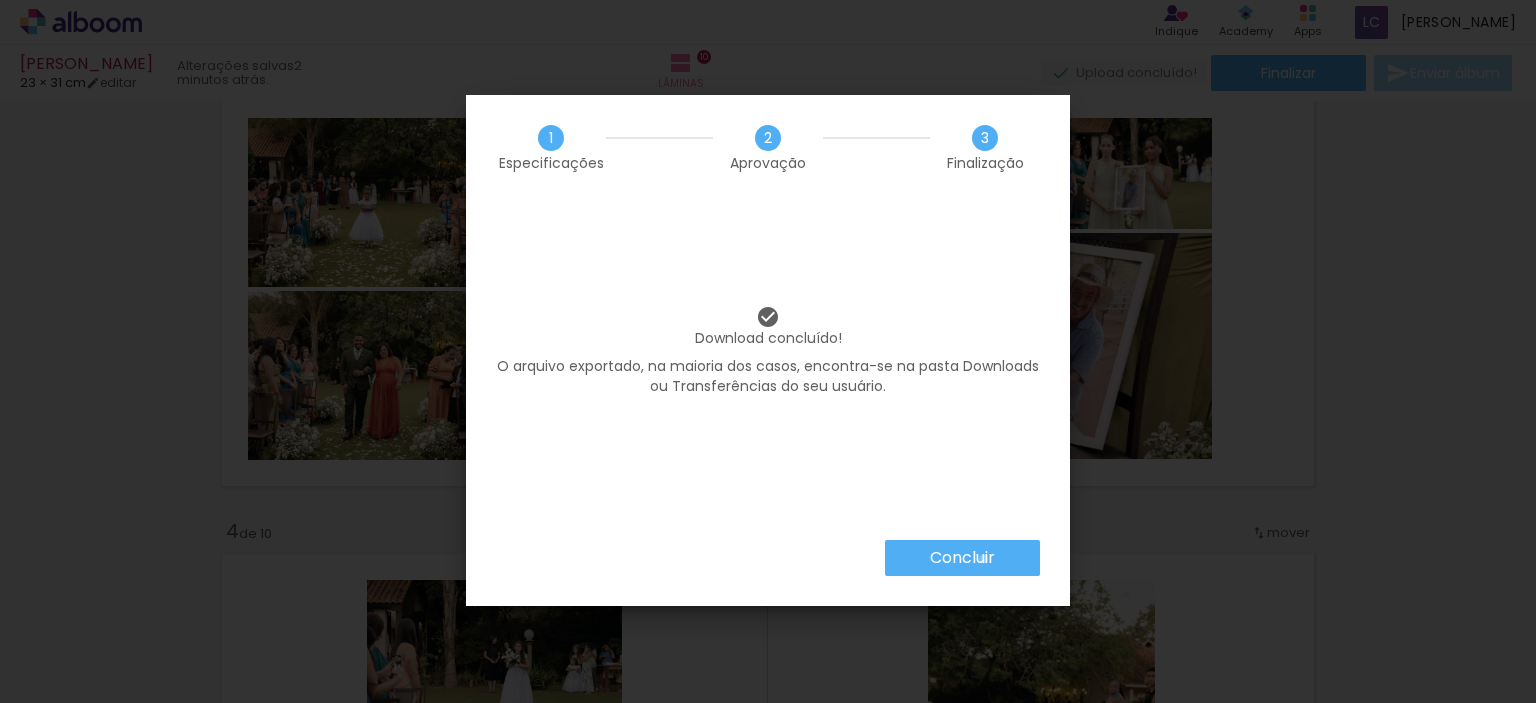 drag, startPoint x: 982, startPoint y: 559, endPoint x: 993, endPoint y: 562, distance: 11.401754 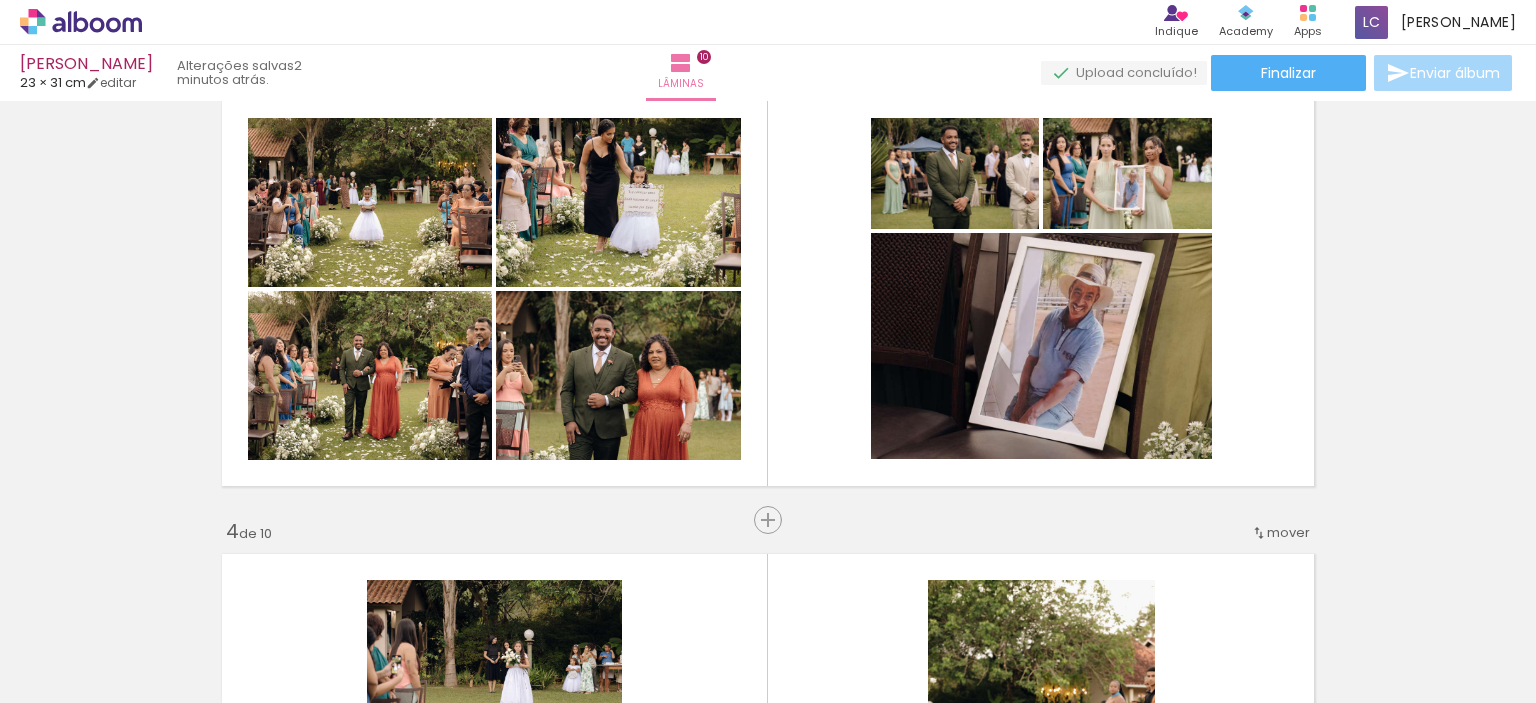 click 